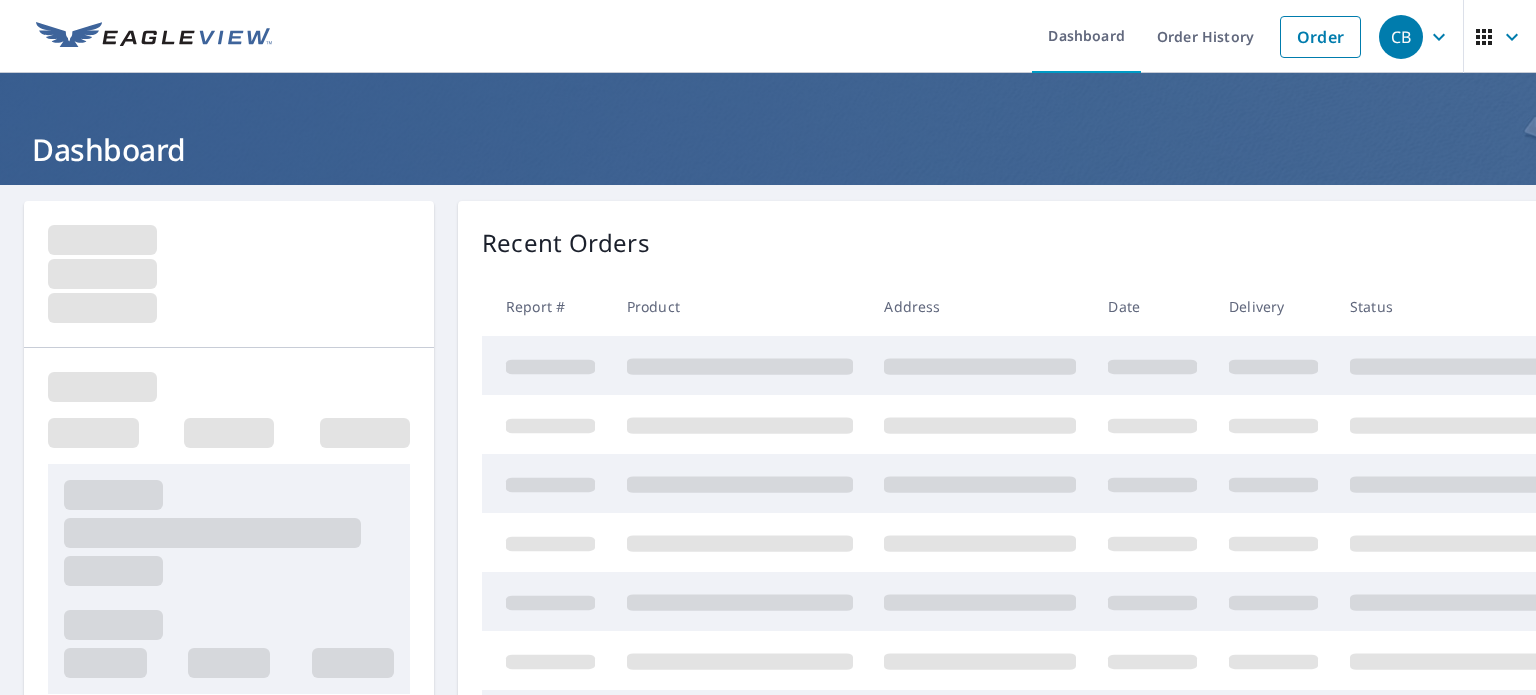 scroll, scrollTop: 0, scrollLeft: 0, axis: both 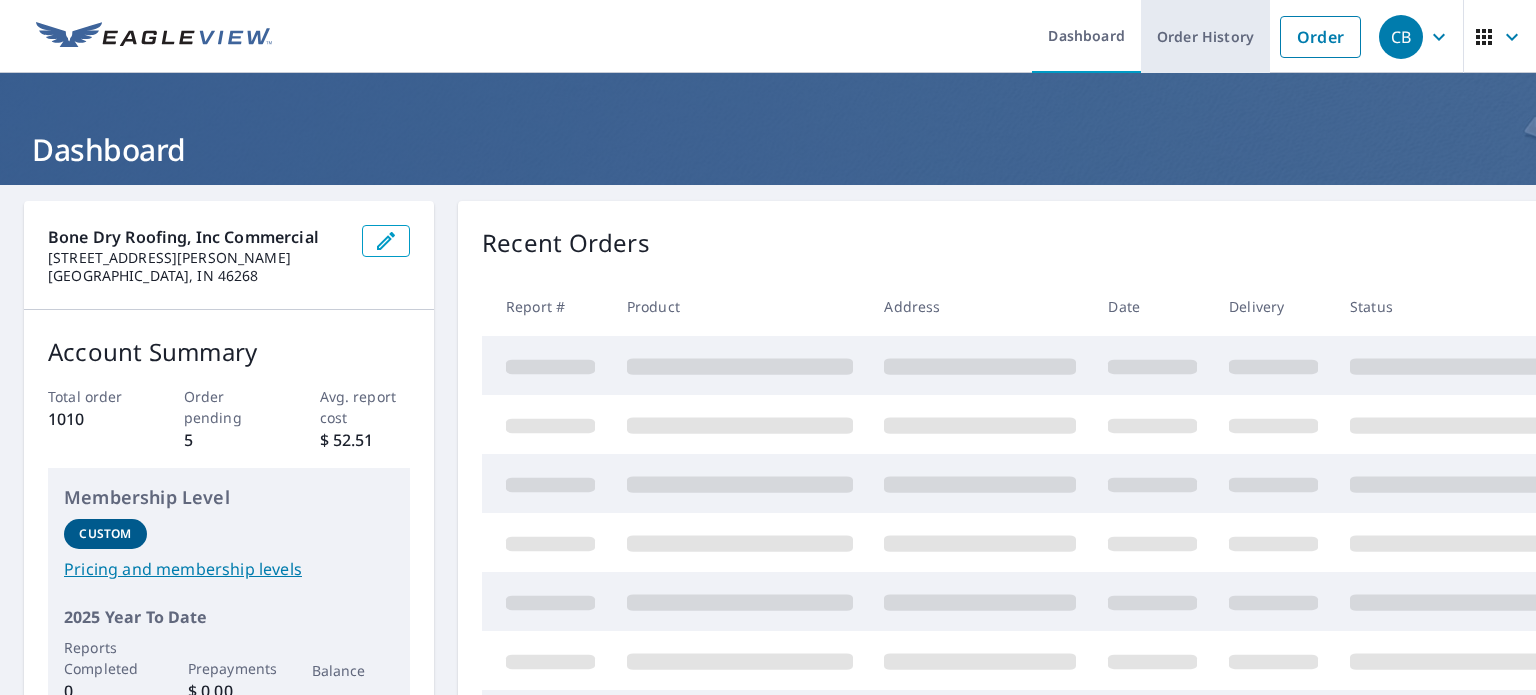 click on "Order History" at bounding box center [1205, 36] 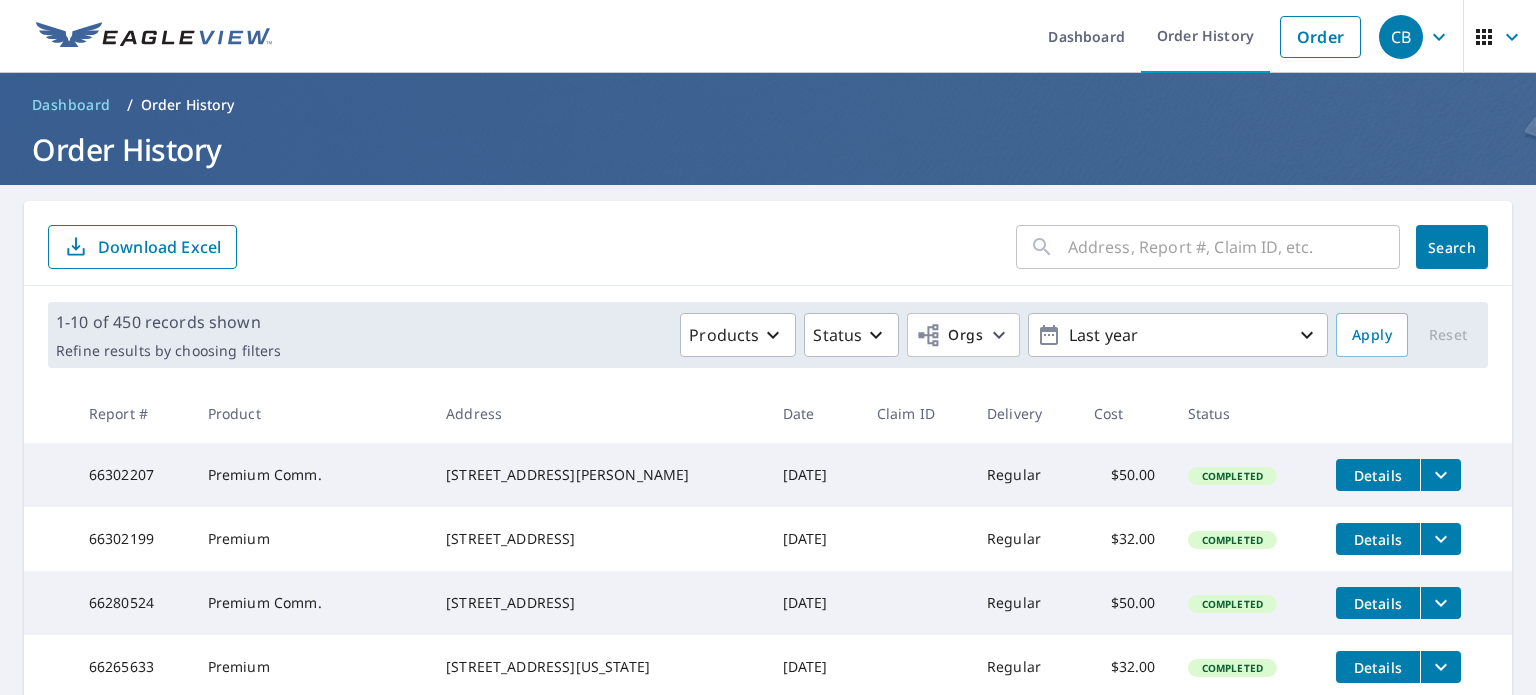 click at bounding box center (1234, 247) 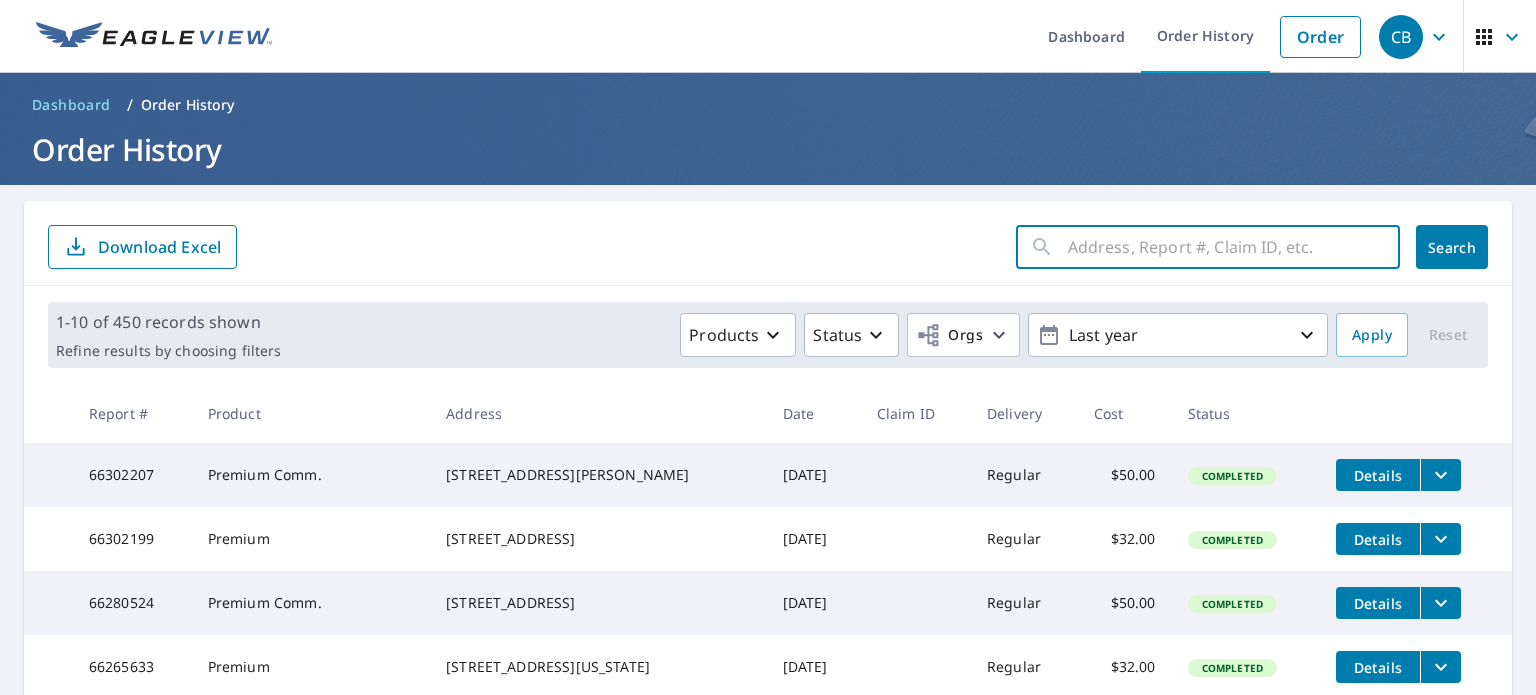 paste on "3535 South Street" 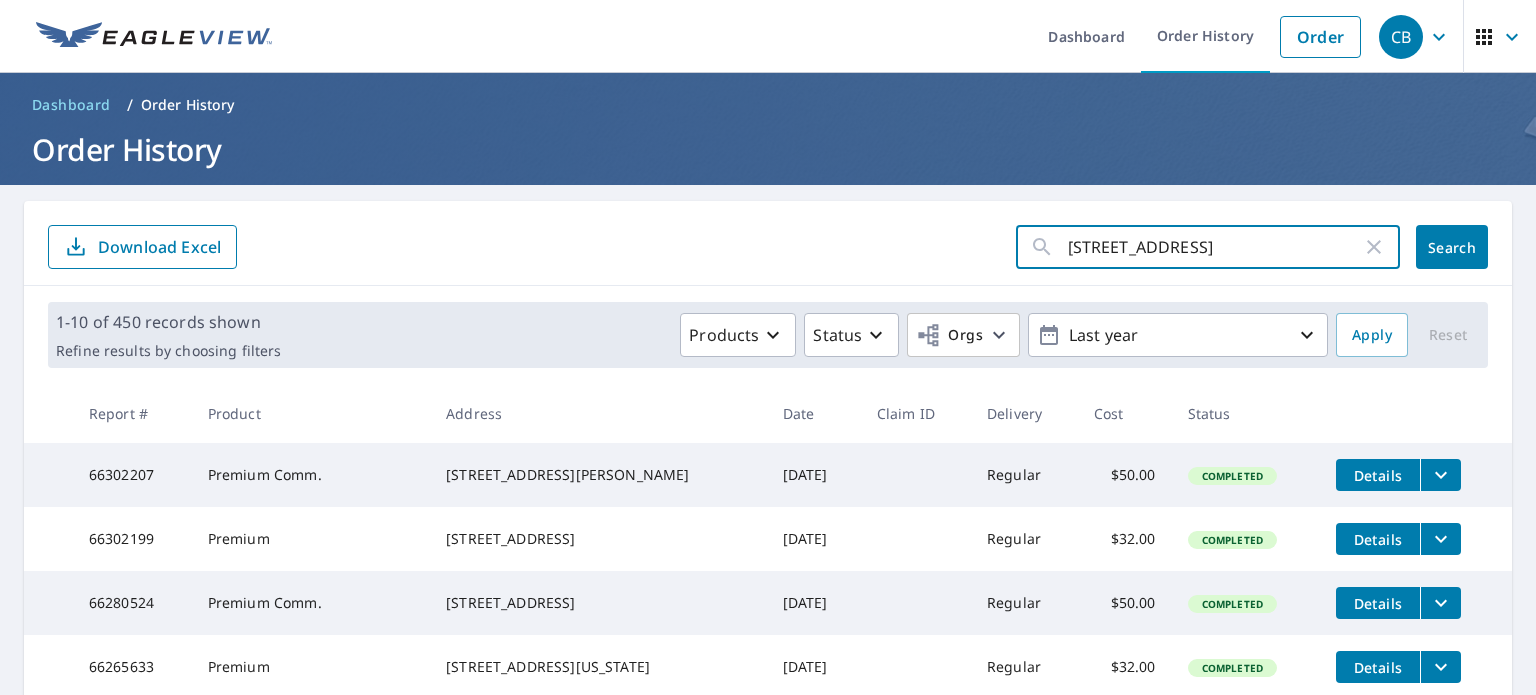 click on "Search" at bounding box center (1452, 247) 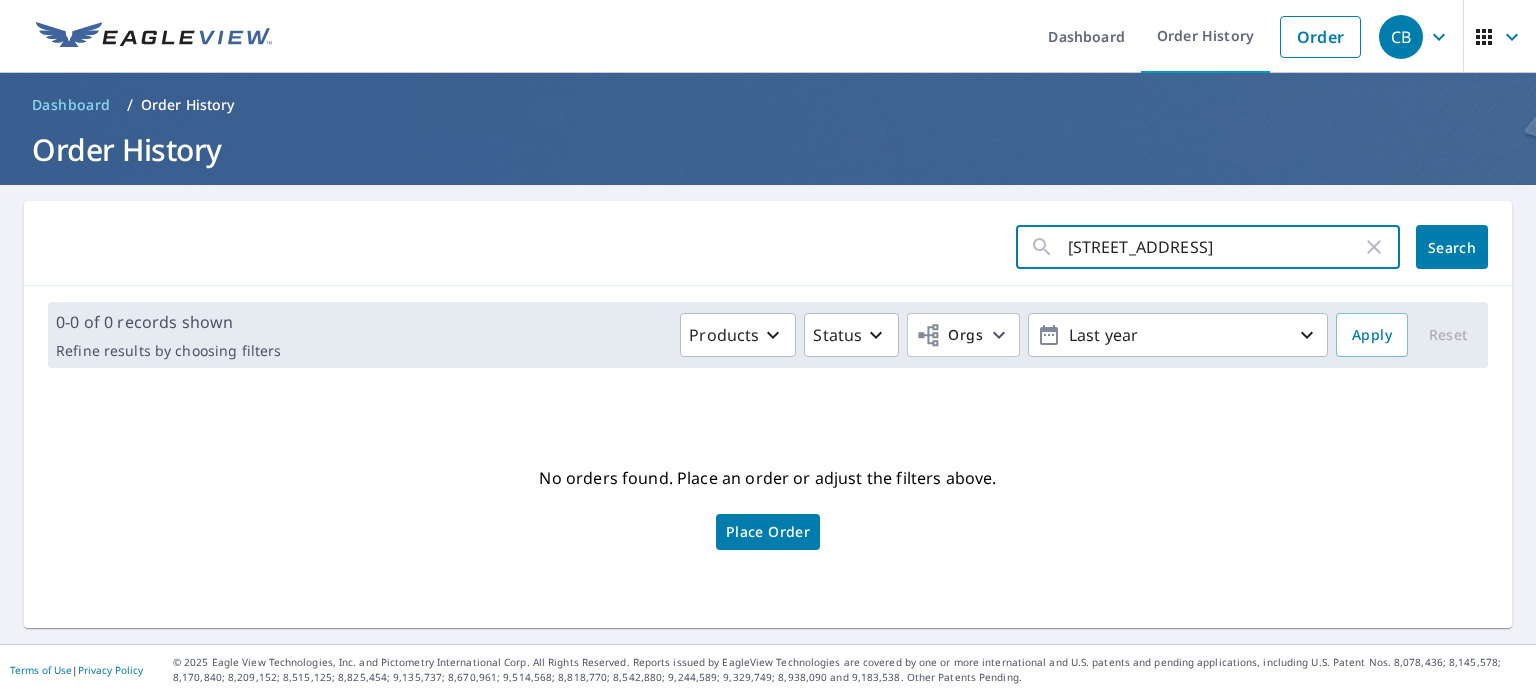 click on "3535 South Street" at bounding box center (1215, 247) 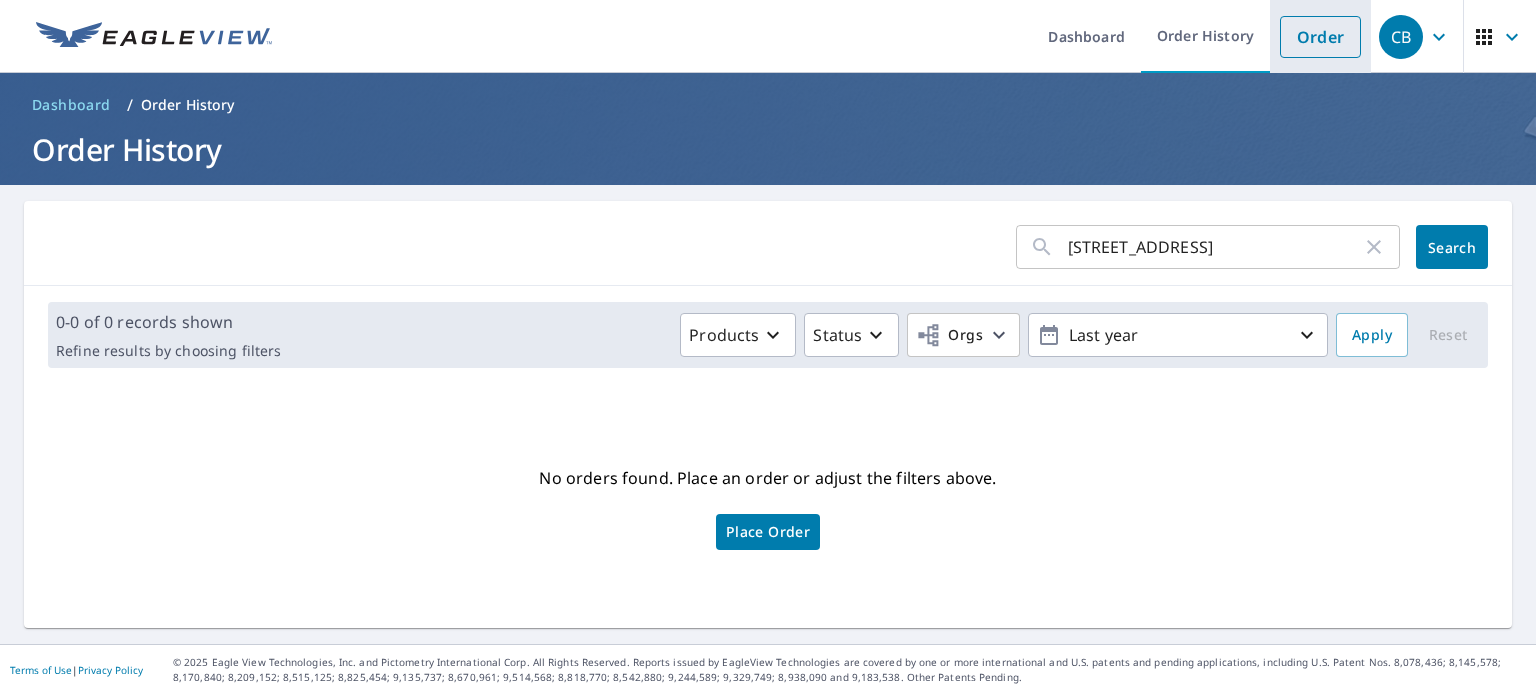 click on "Order" at bounding box center (1320, 37) 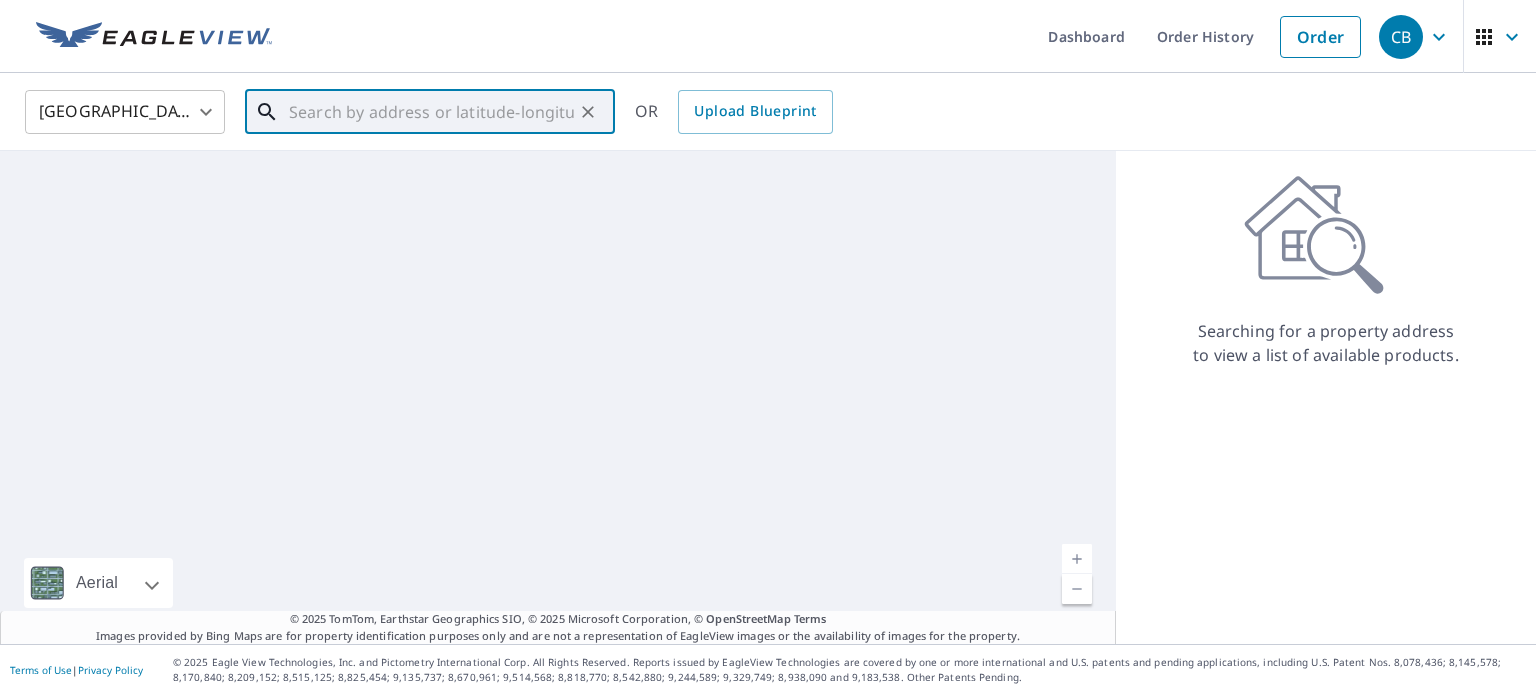 click at bounding box center (431, 112) 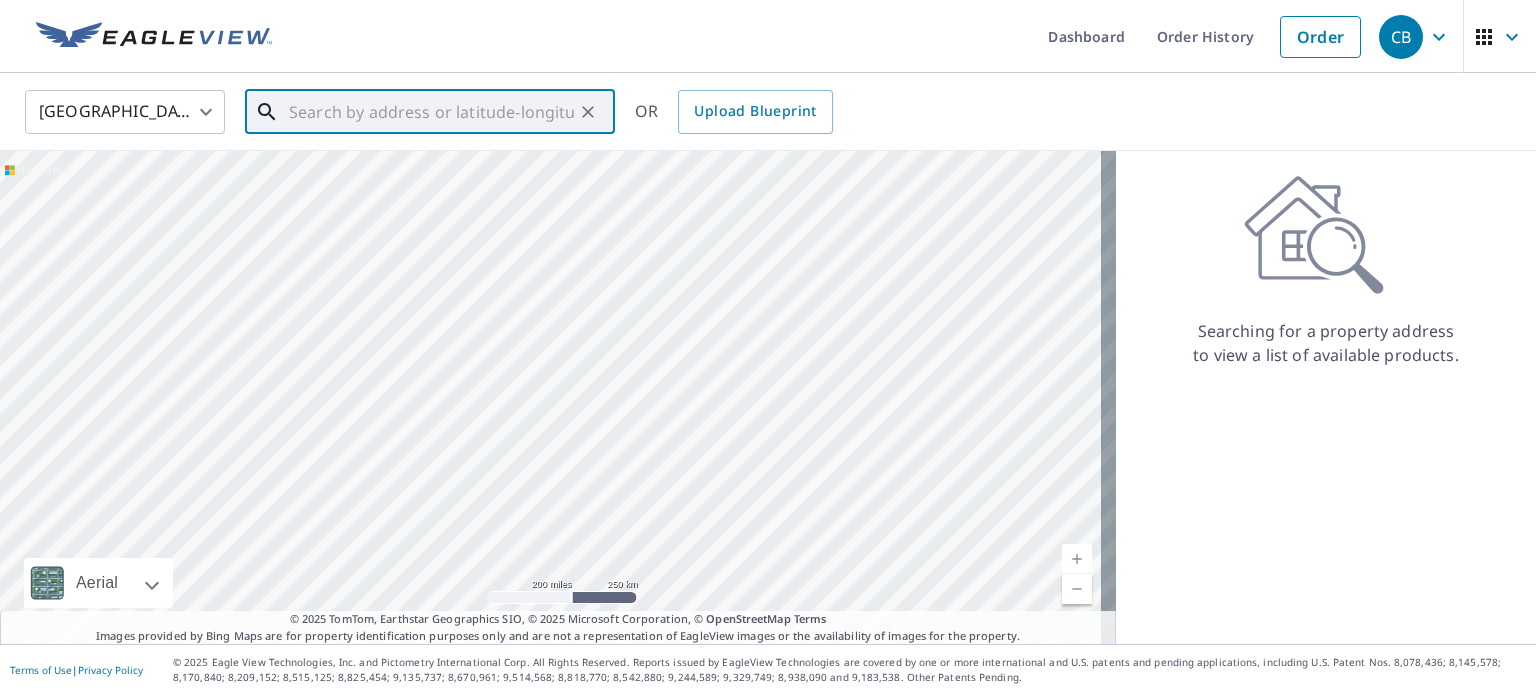 paste on "3535 South Street" 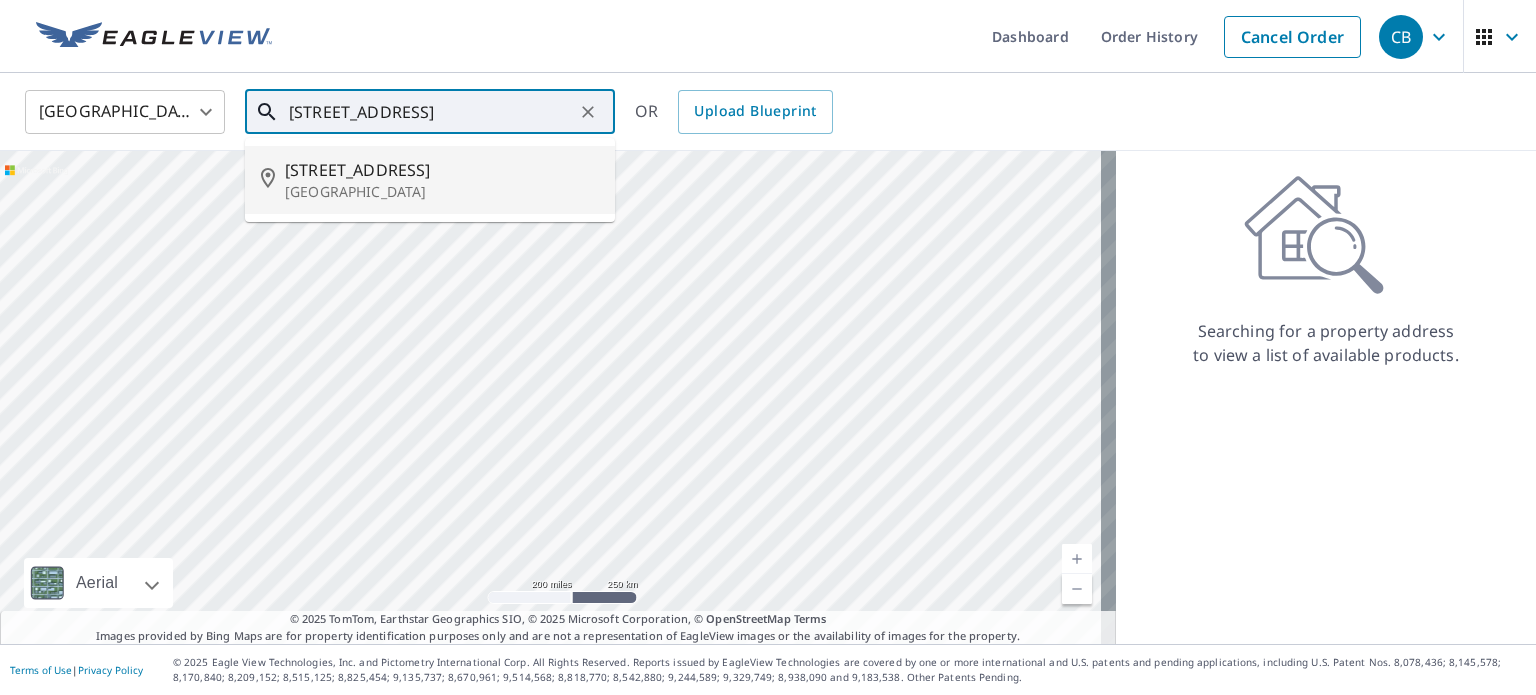 click on "3535 South St Titusville, FL 32780" at bounding box center [430, 180] 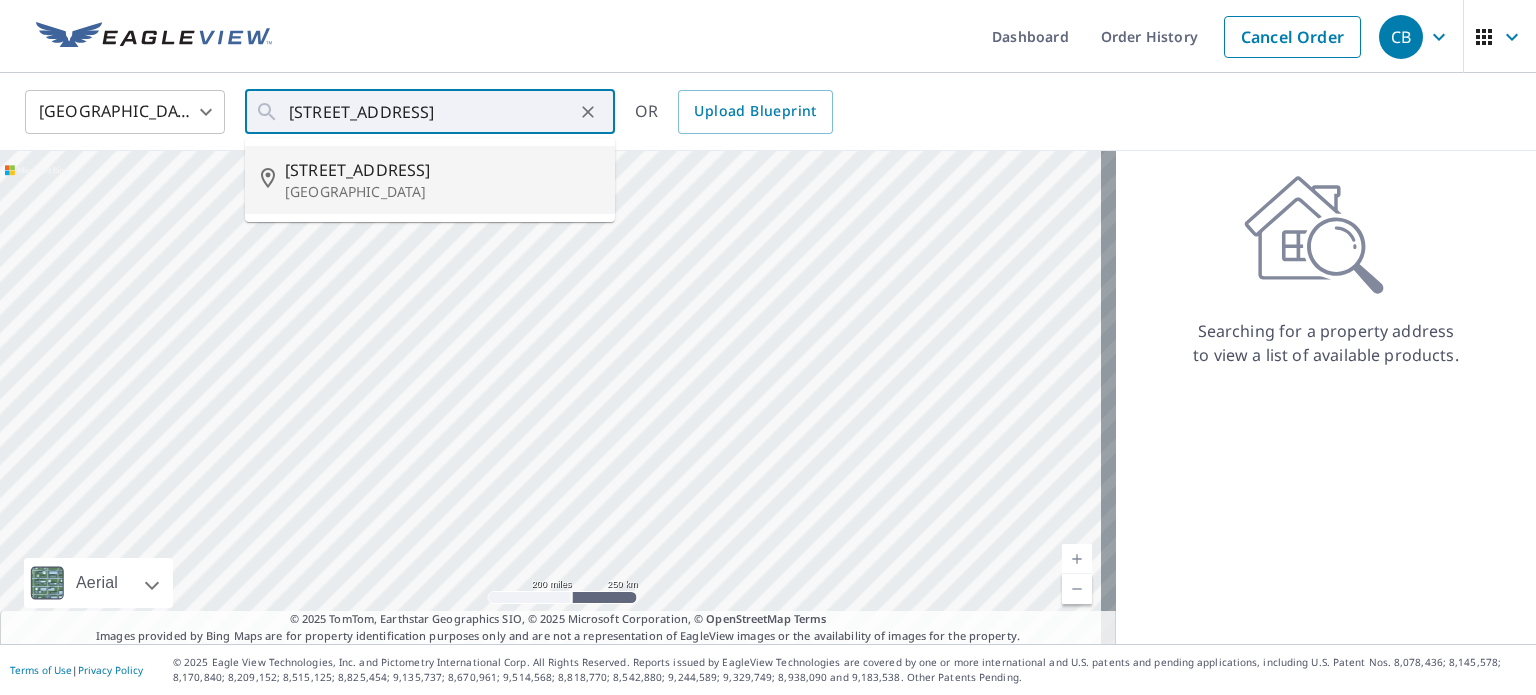 type on "3535 South St Titusville, FL 32780" 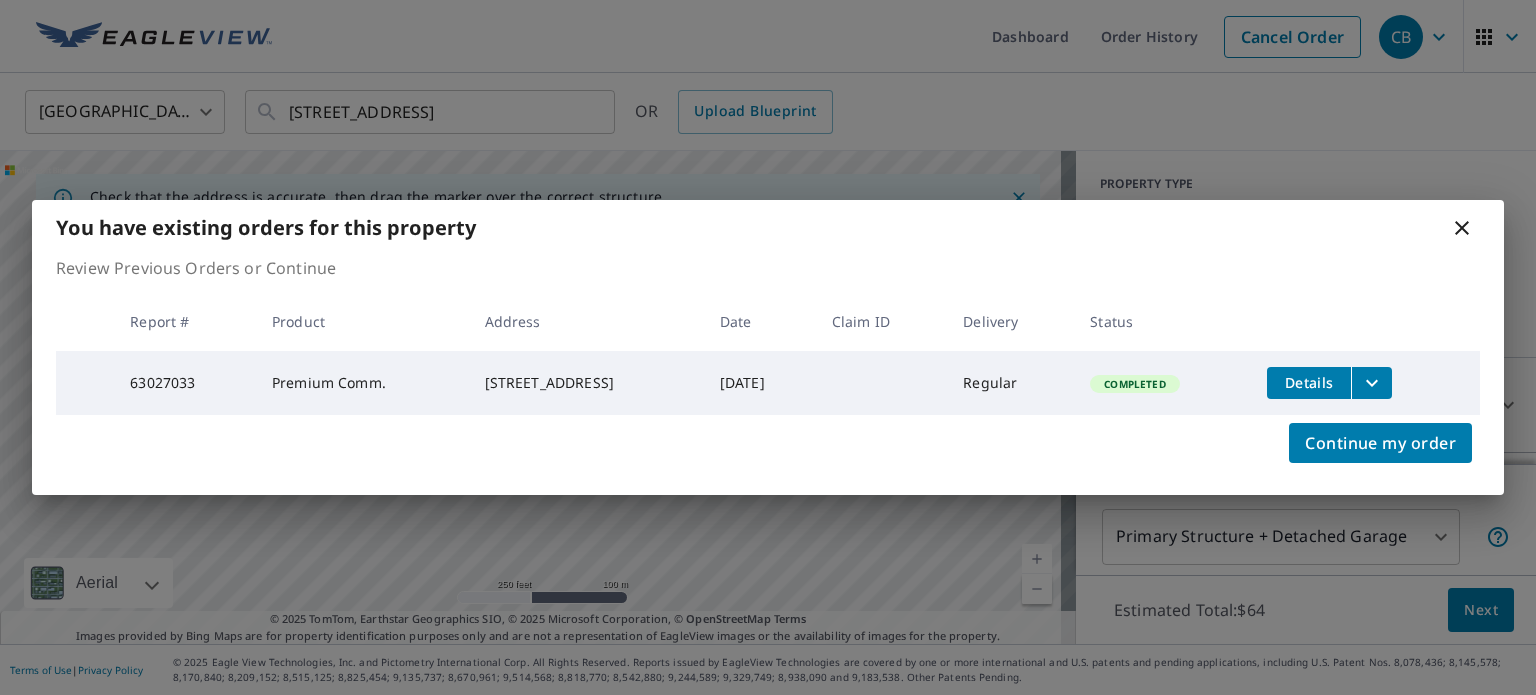 click on "Details" at bounding box center [1309, 383] 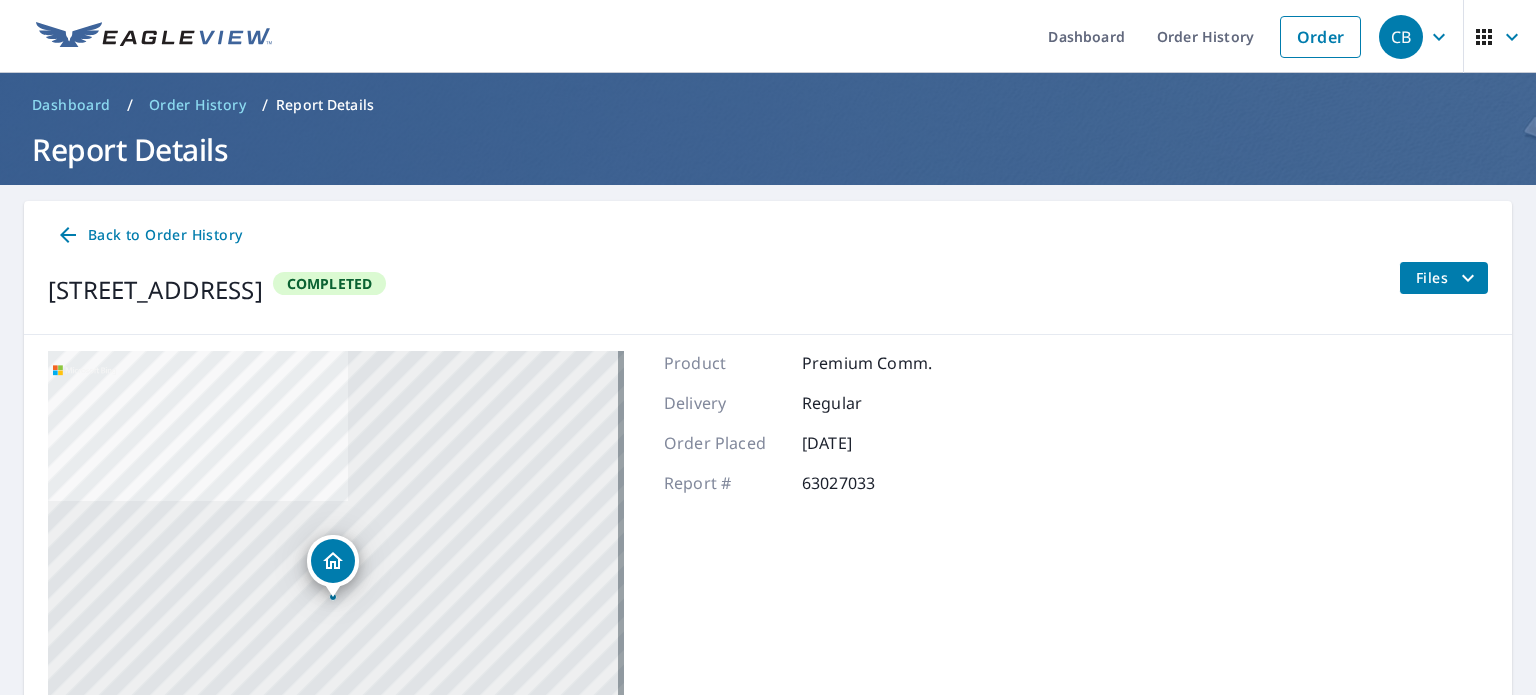click on "Files" at bounding box center [1448, 278] 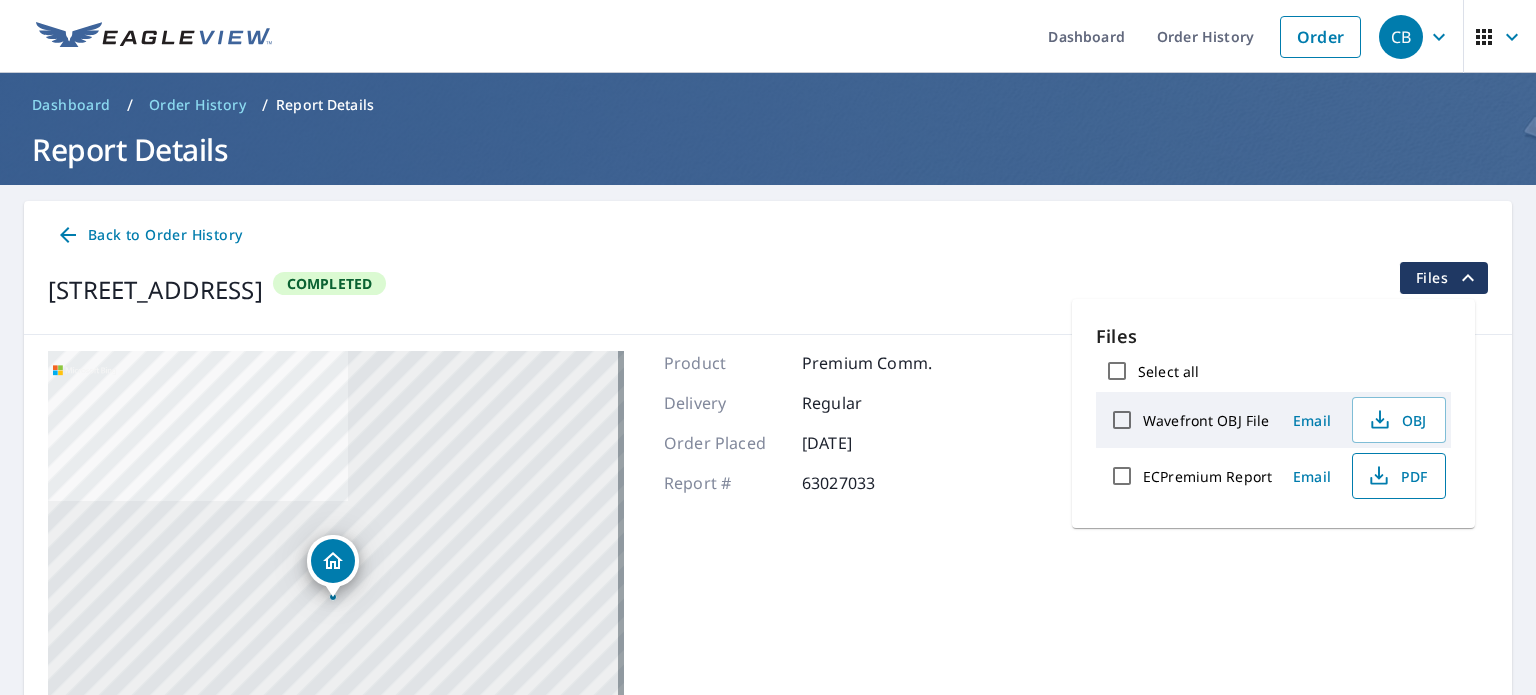 click on "PDF" at bounding box center (1397, 476) 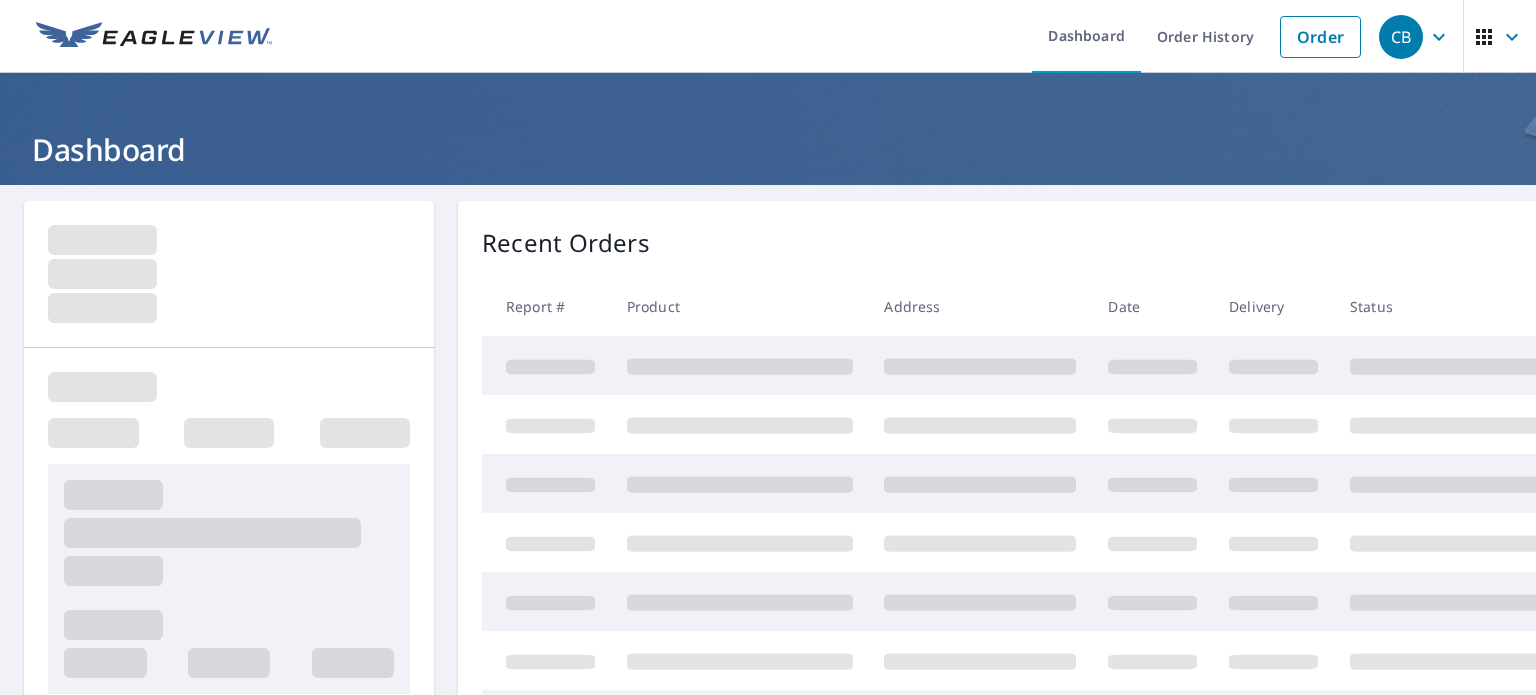 scroll, scrollTop: 0, scrollLeft: 0, axis: both 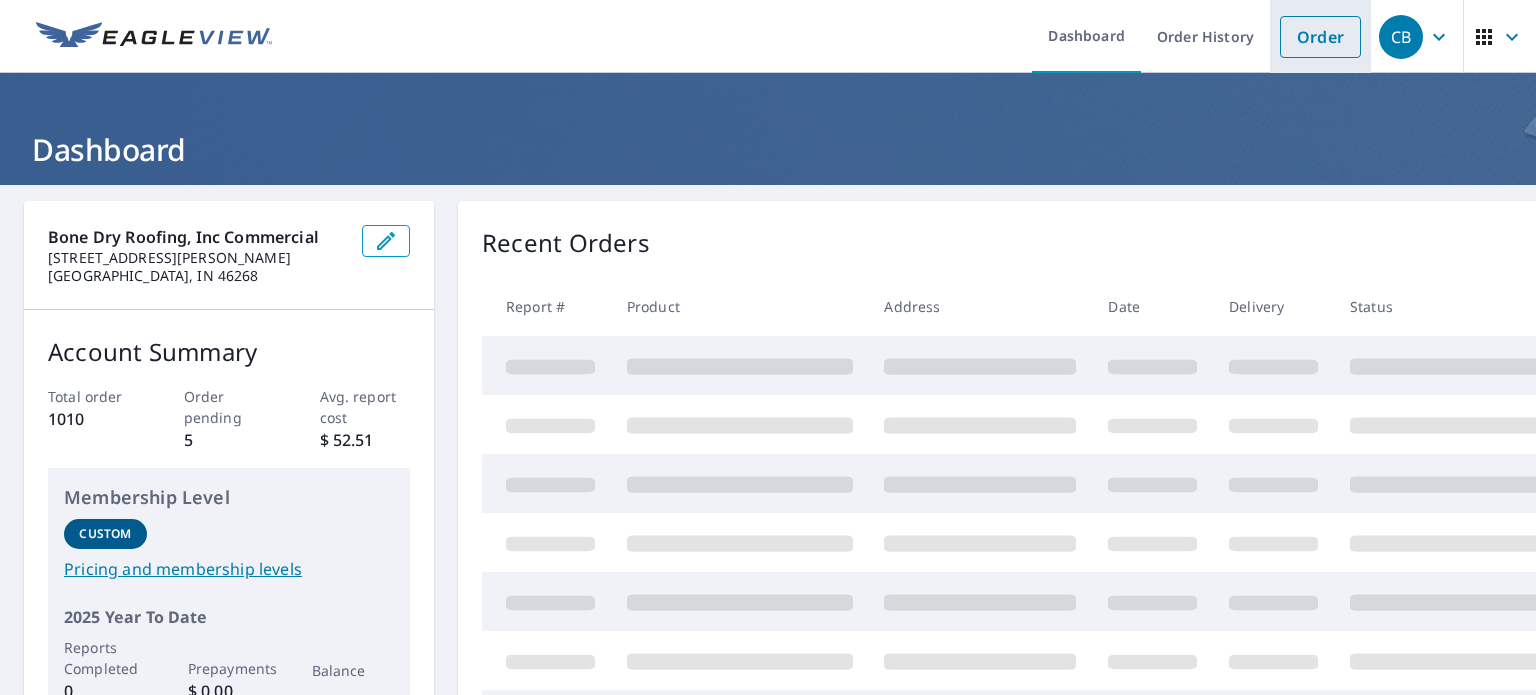 click on "Order" at bounding box center [1320, 37] 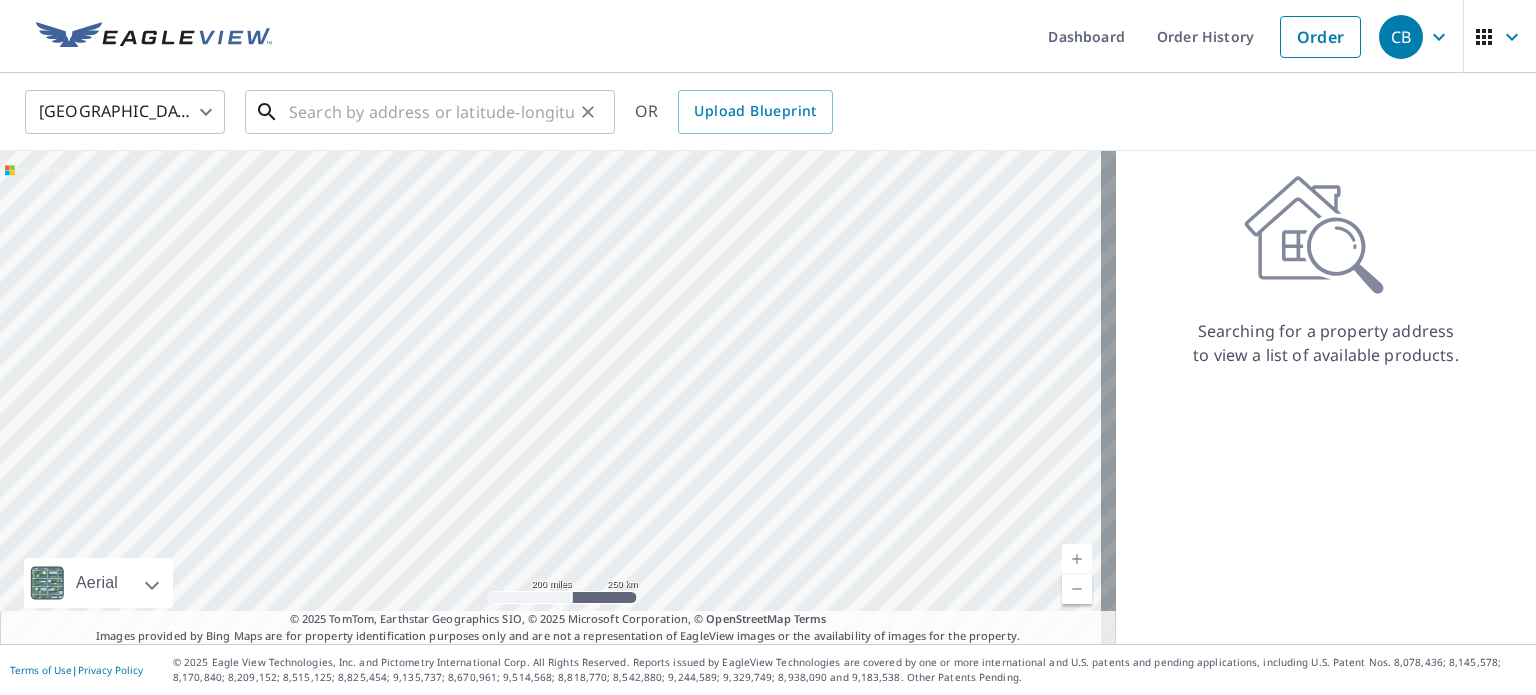 click at bounding box center (431, 112) 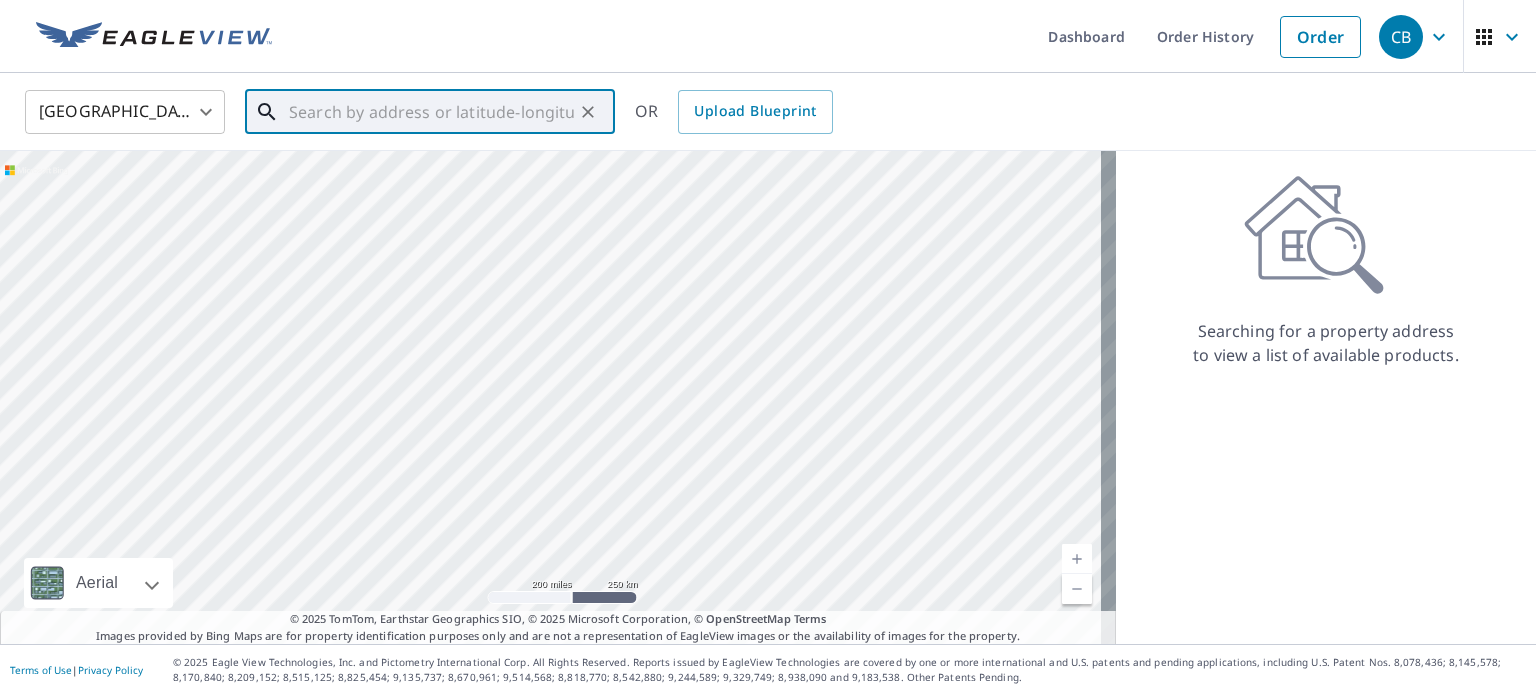 paste on "[STREET_ADDRESS]" 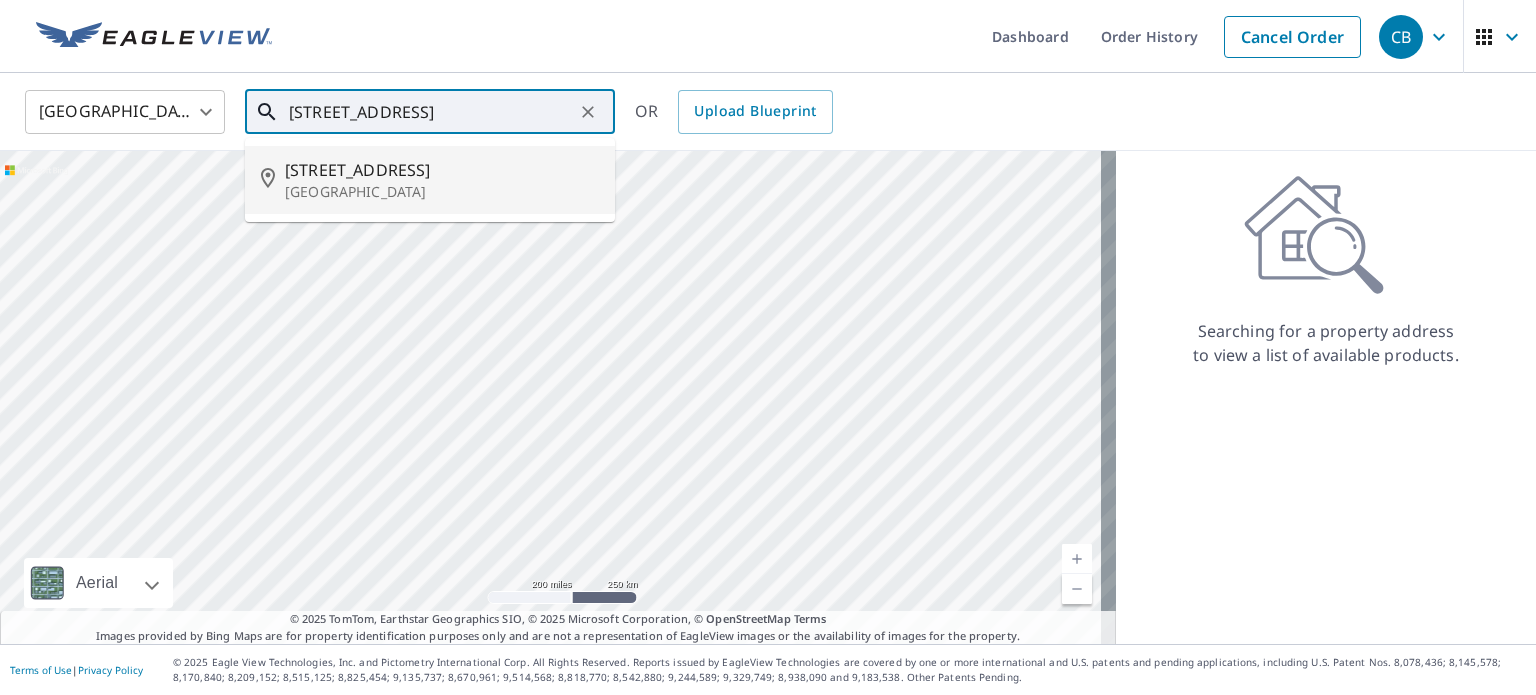 click on "[GEOGRAPHIC_DATA]" at bounding box center (442, 192) 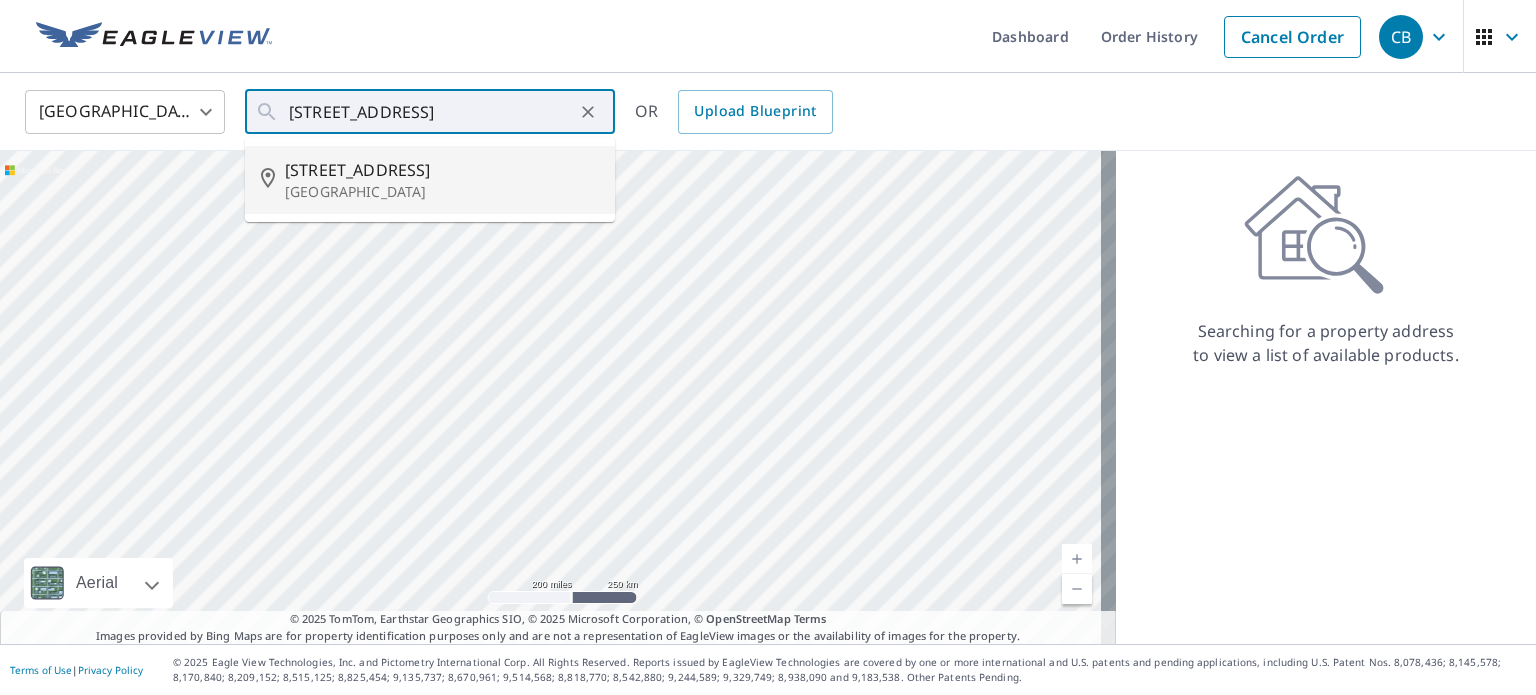 type on "[STREET_ADDRESS]" 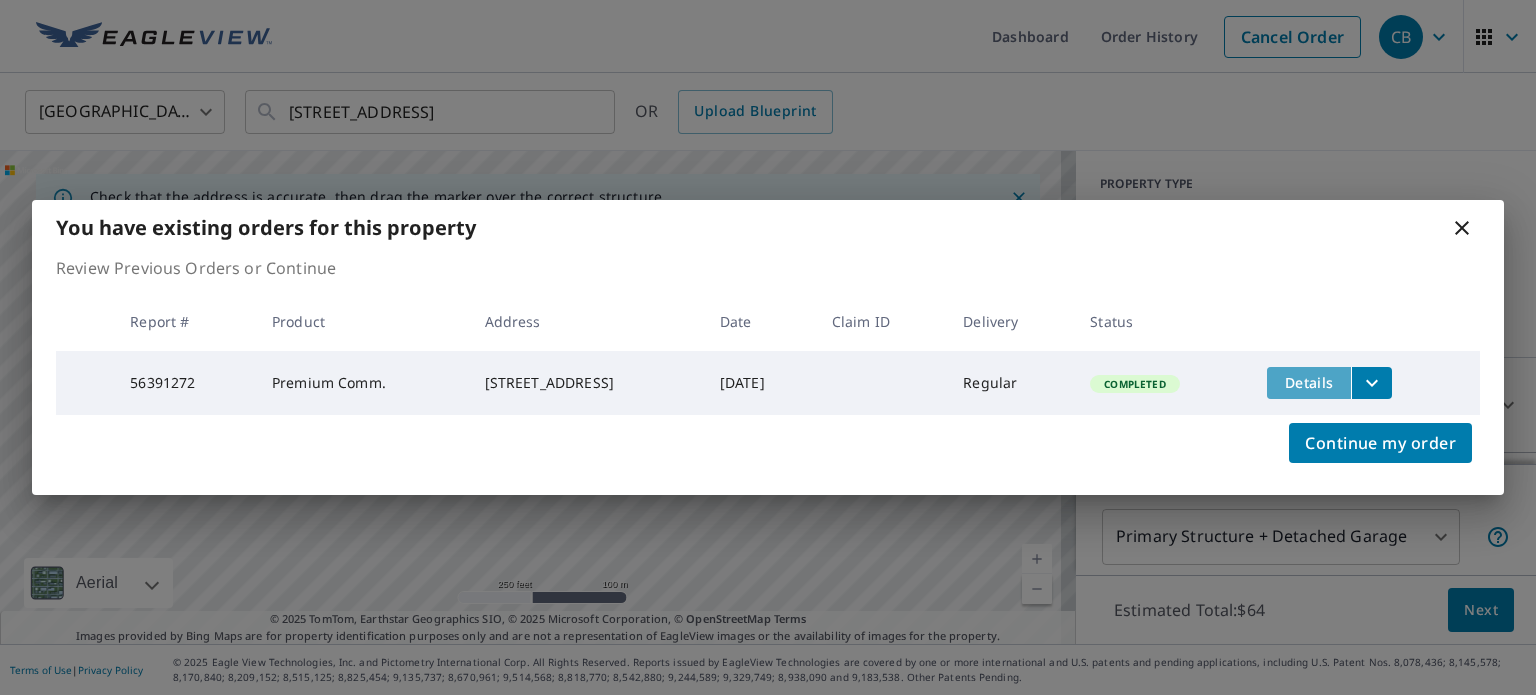 click on "Details" at bounding box center (1309, 382) 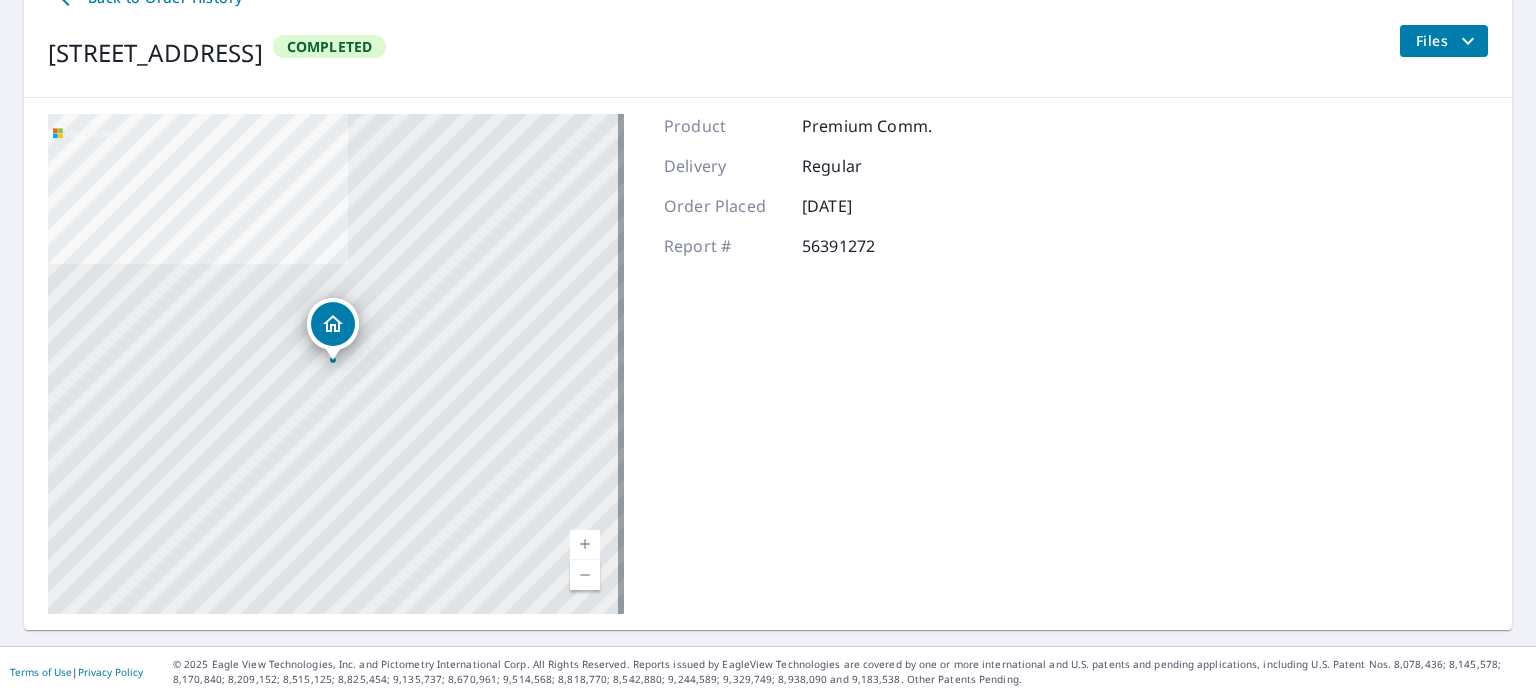 scroll, scrollTop: 236, scrollLeft: 0, axis: vertical 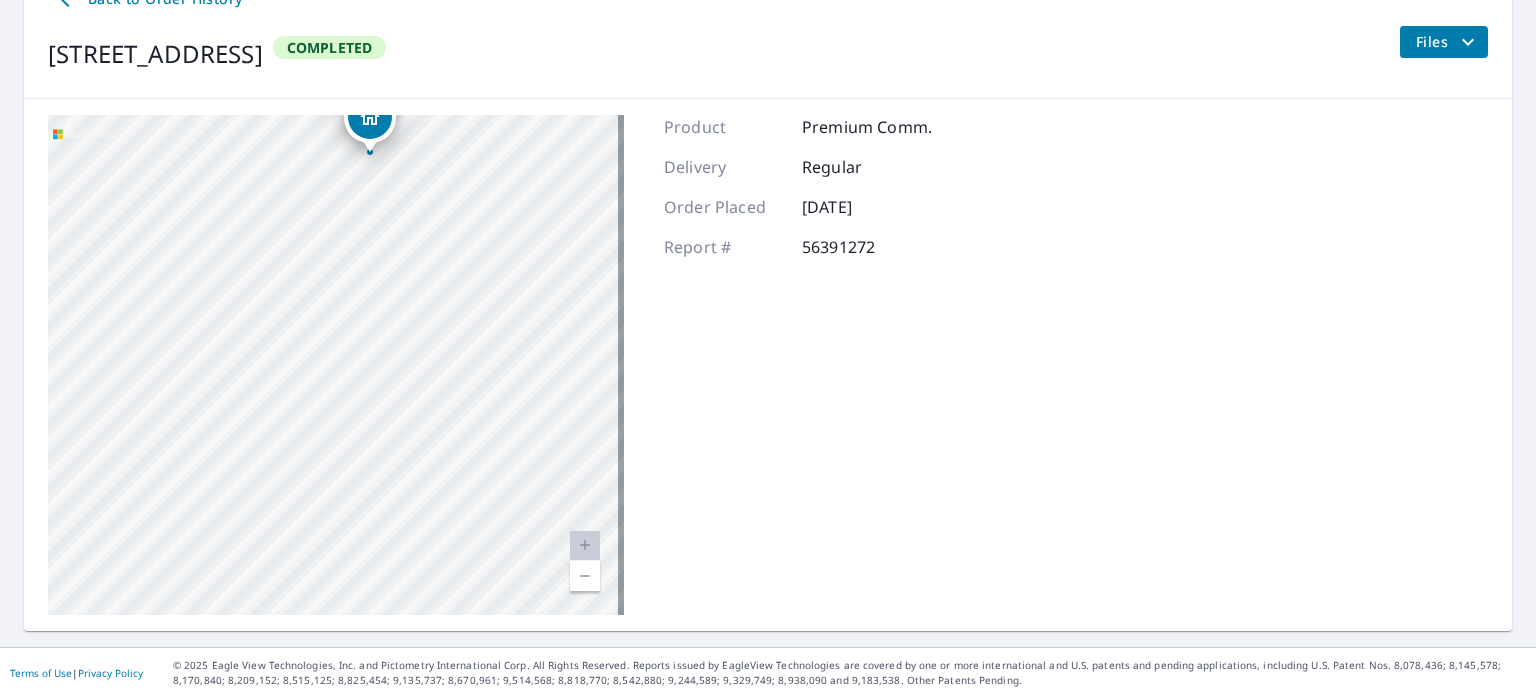 drag, startPoint x: 289, startPoint y: 245, endPoint x: 559, endPoint y: 580, distance: 430.26154 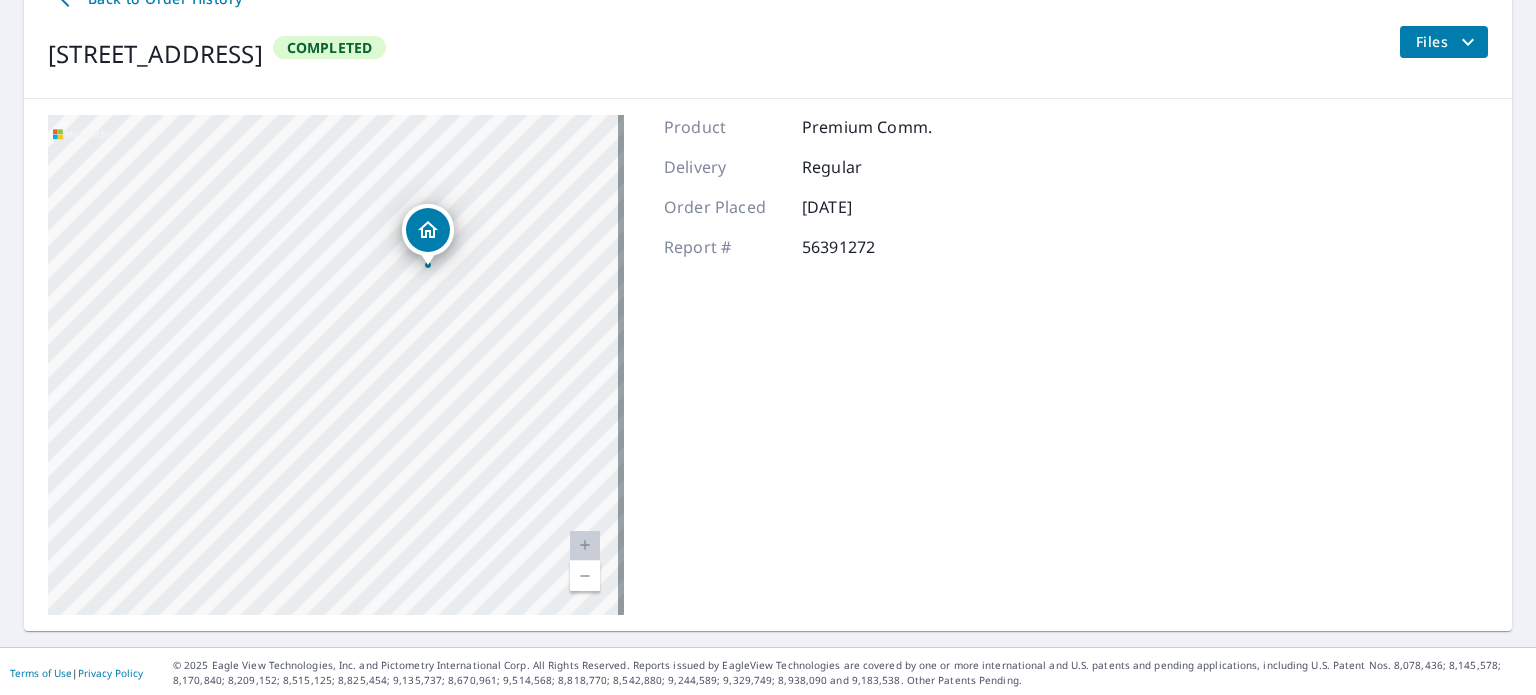 drag, startPoint x: 443, startPoint y: 383, endPoint x: 485, endPoint y: 453, distance: 81.63332 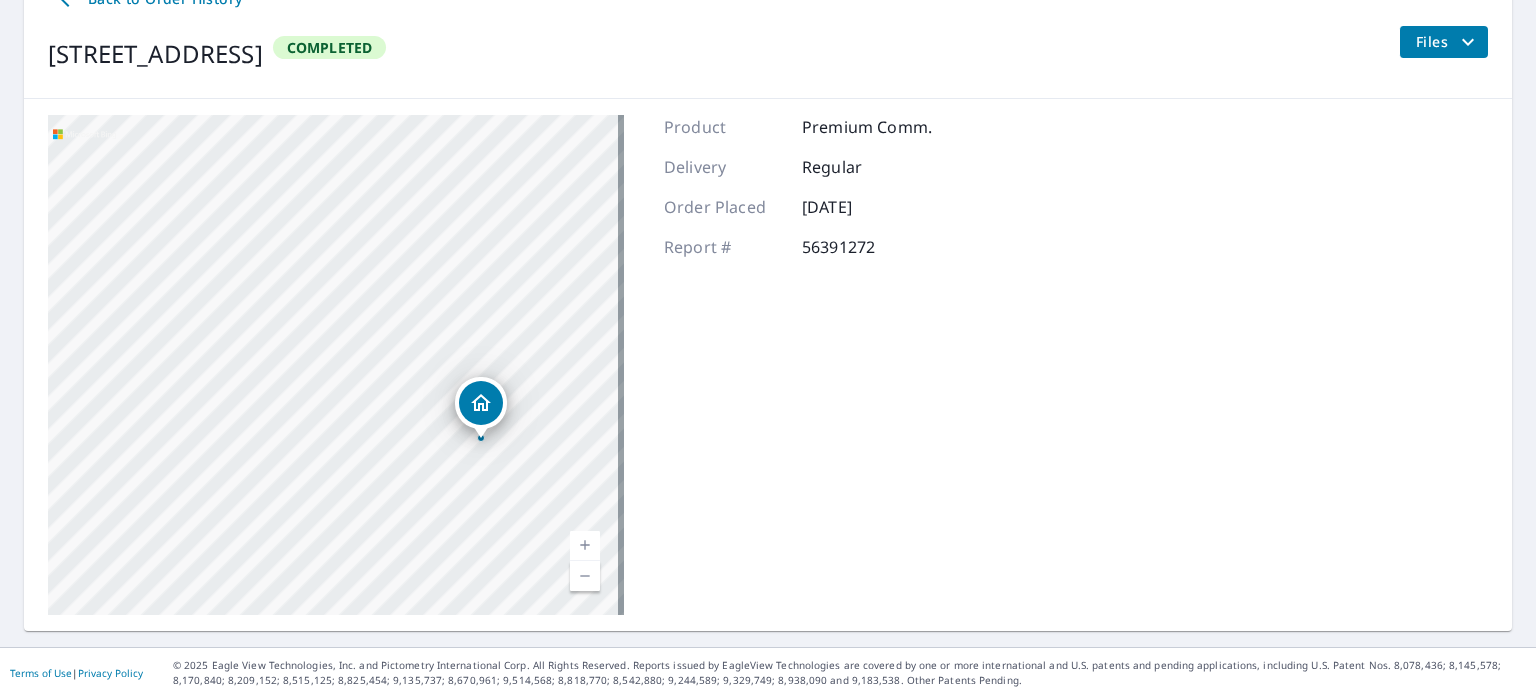 scroll, scrollTop: 0, scrollLeft: 0, axis: both 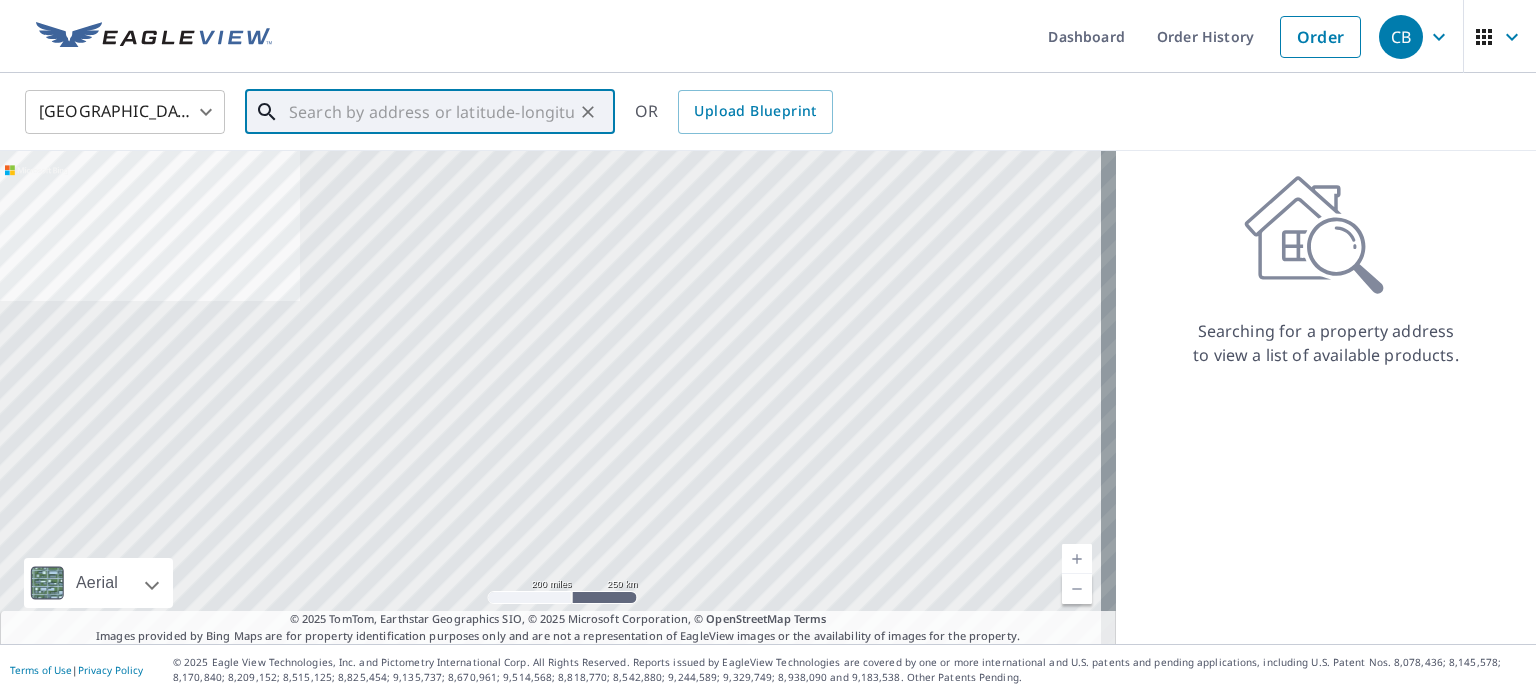 click at bounding box center [431, 112] 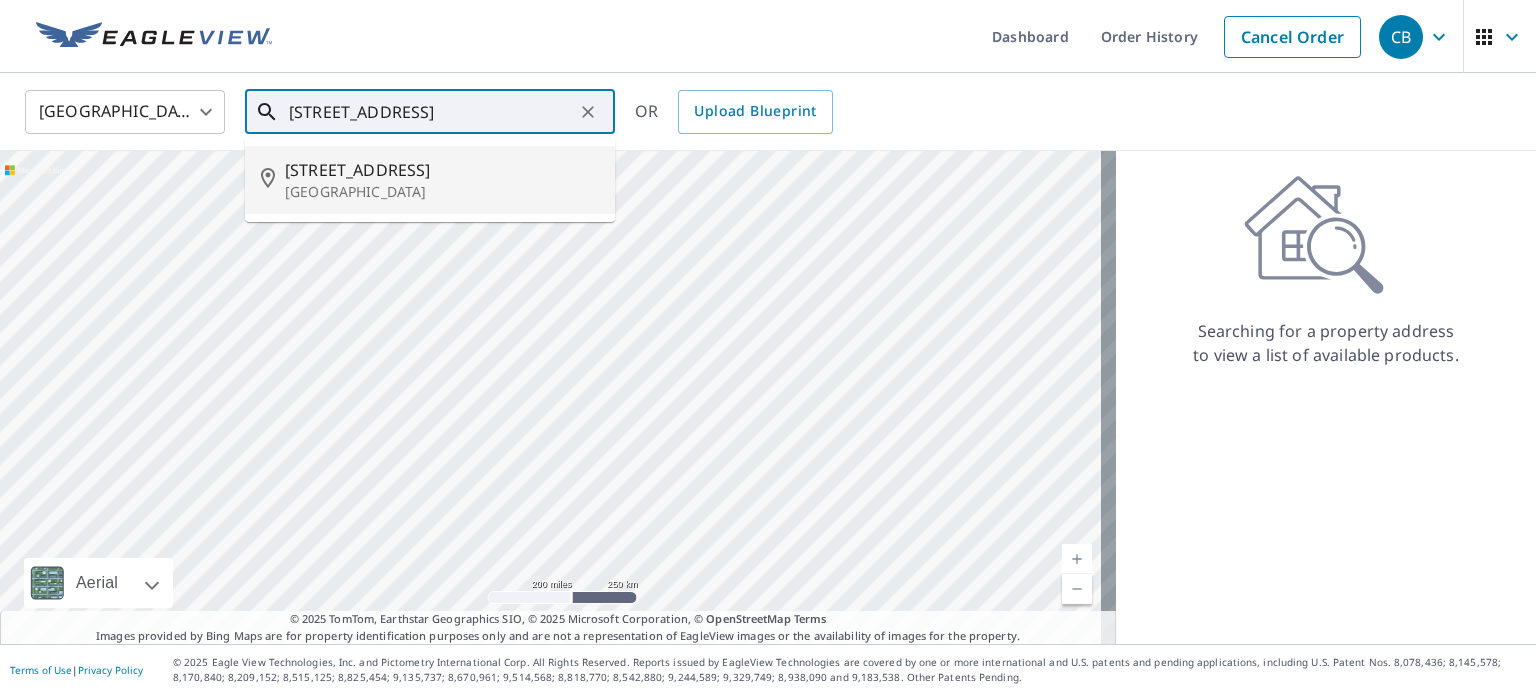 click on "[GEOGRAPHIC_DATA]" at bounding box center (442, 192) 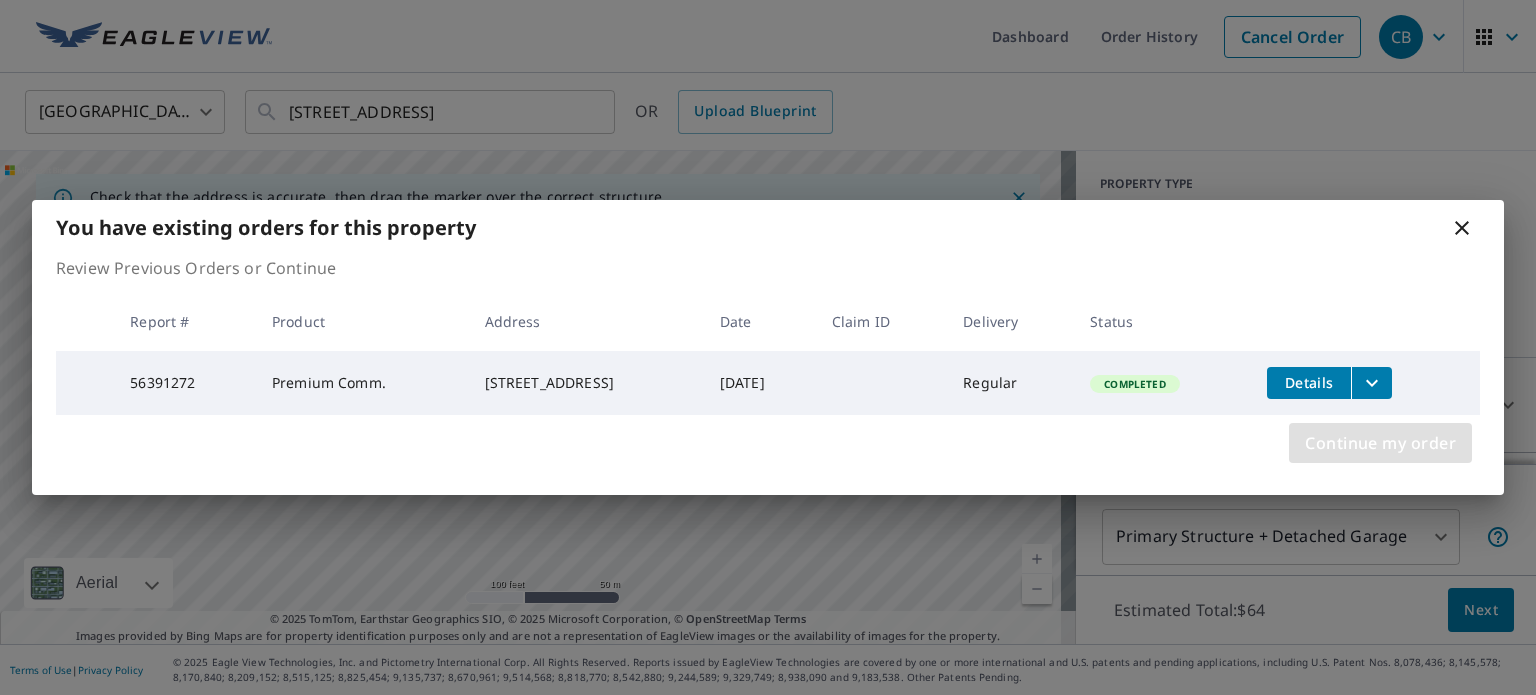 click on "Continue my order" at bounding box center (1380, 443) 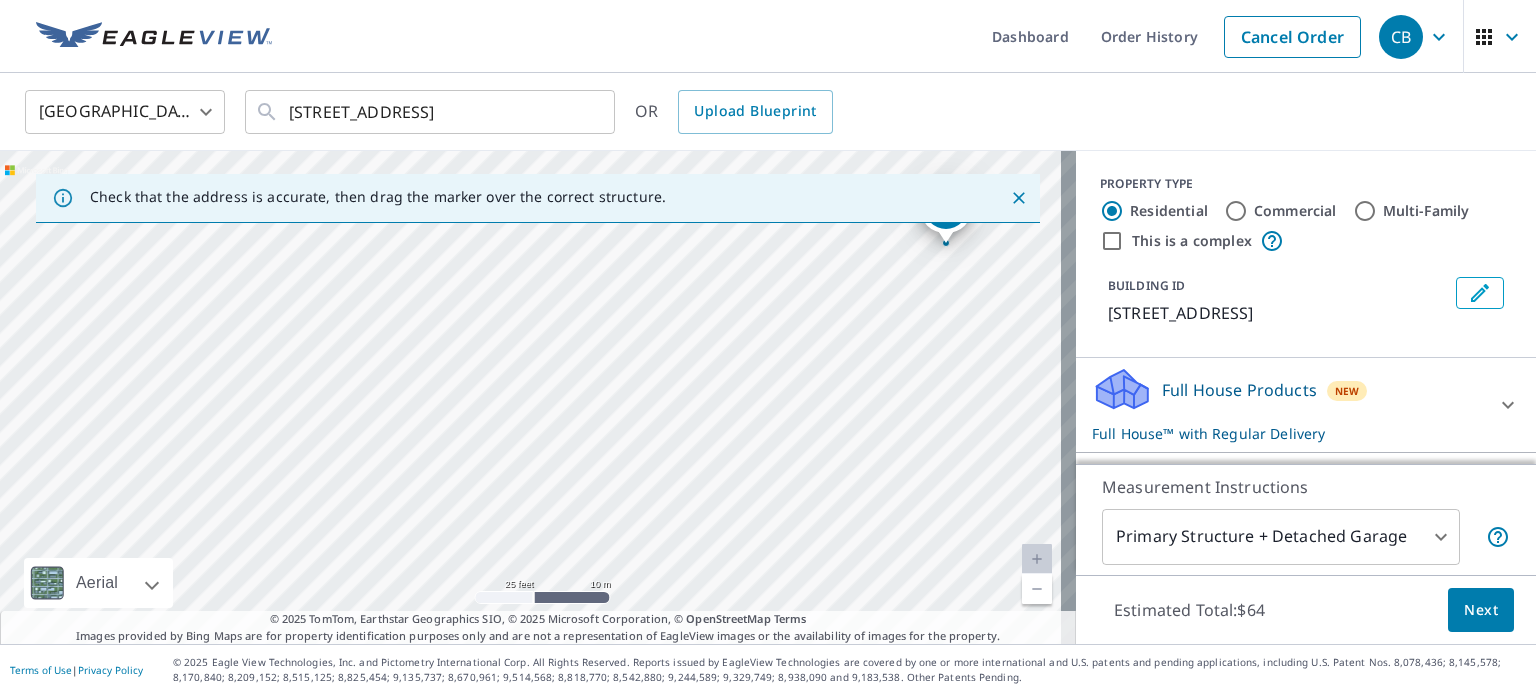 click on "[STREET_ADDRESS]" at bounding box center (538, 397) 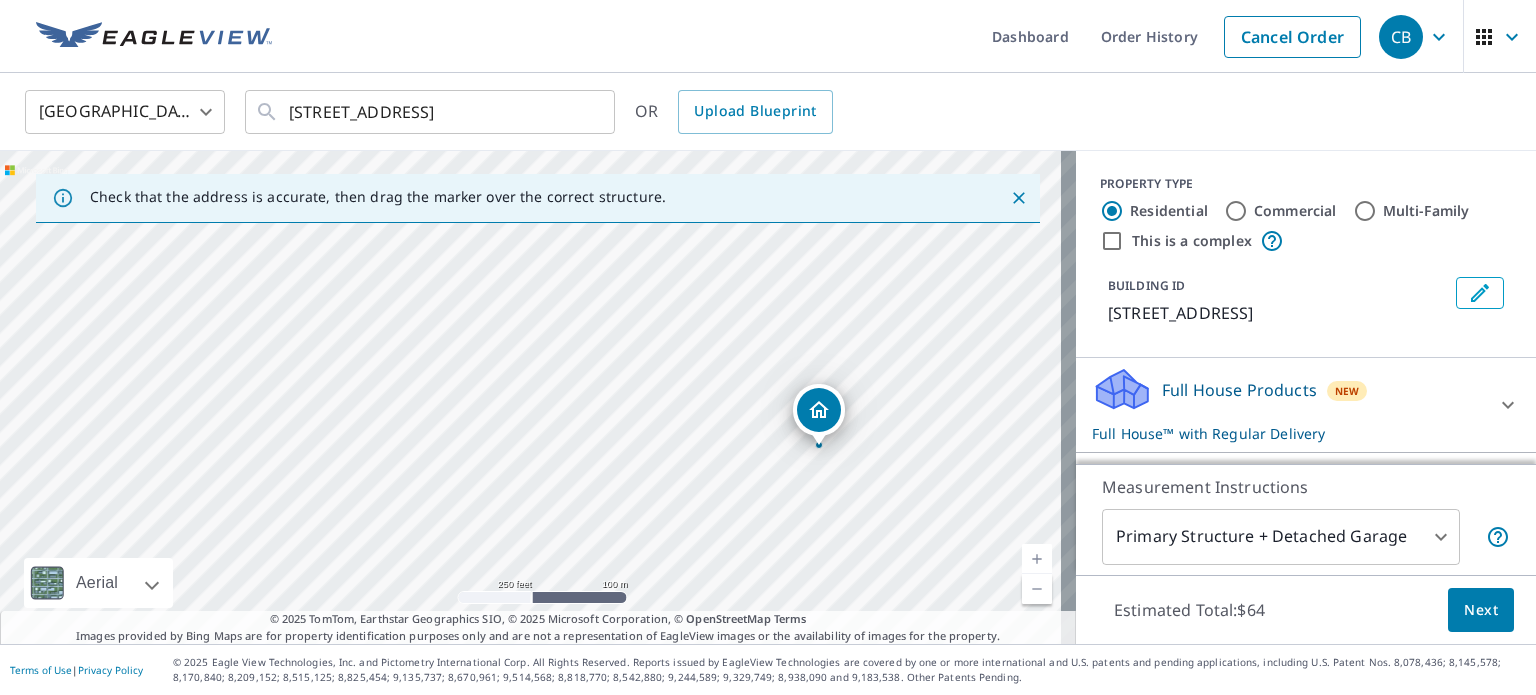 drag, startPoint x: 553, startPoint y: 472, endPoint x: 732, endPoint y: 456, distance: 179.71365 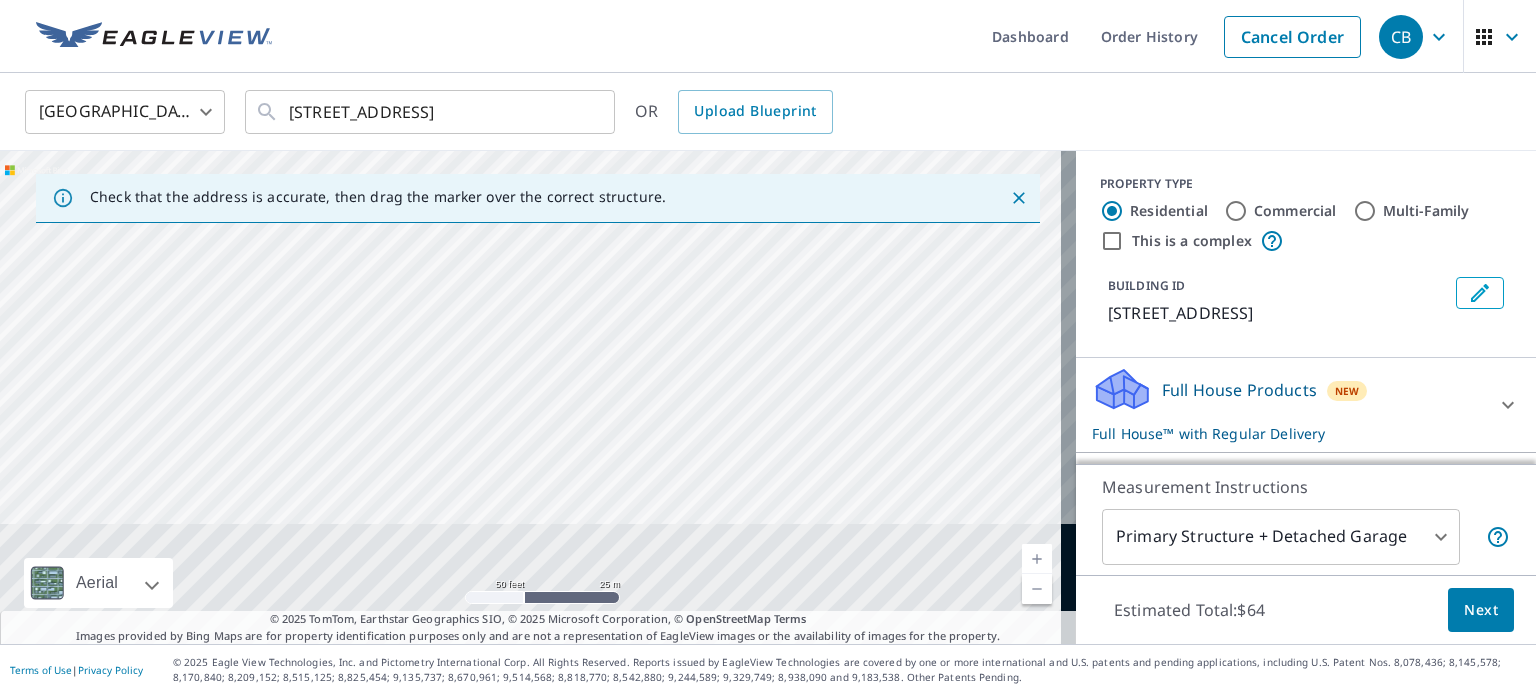 drag, startPoint x: 732, startPoint y: 491, endPoint x: 681, endPoint y: 266, distance: 230.70761 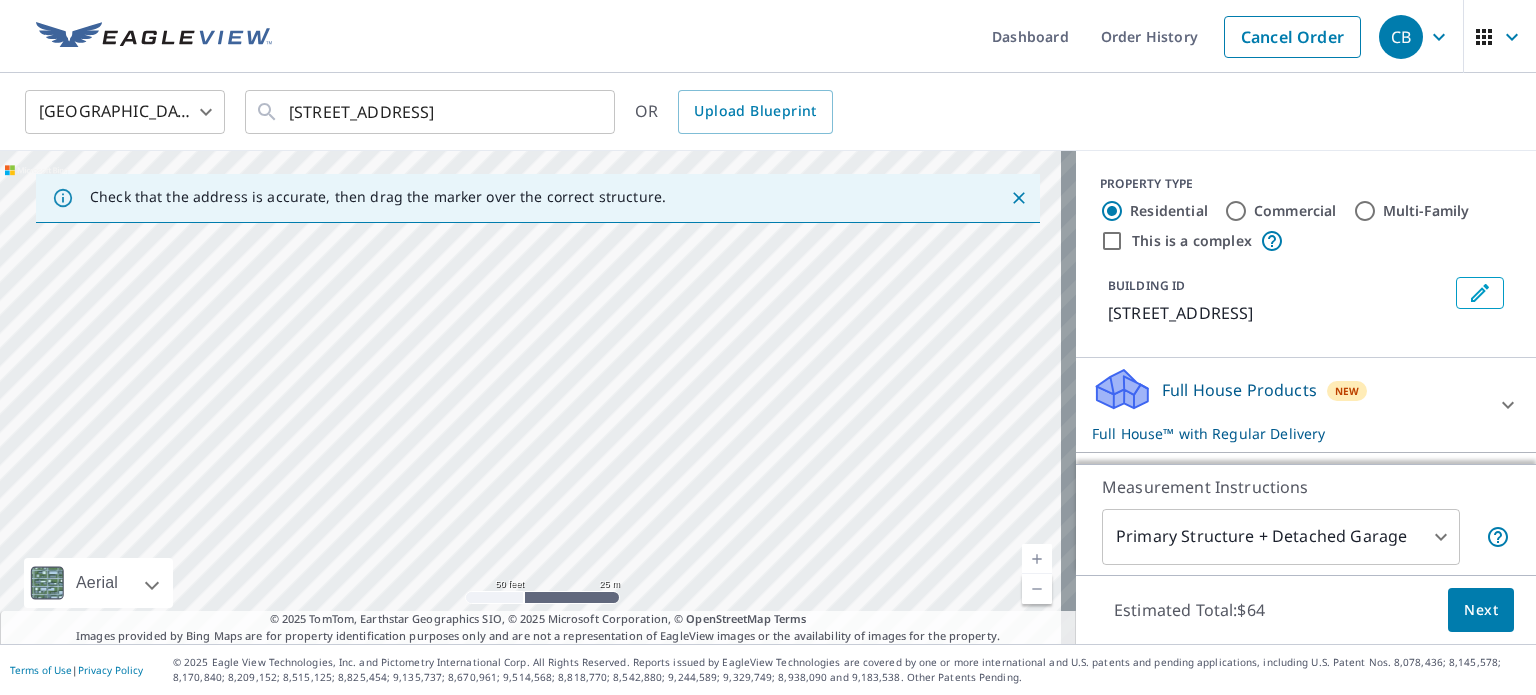 drag, startPoint x: 816, startPoint y: 399, endPoint x: 739, endPoint y: 324, distance: 107.48953 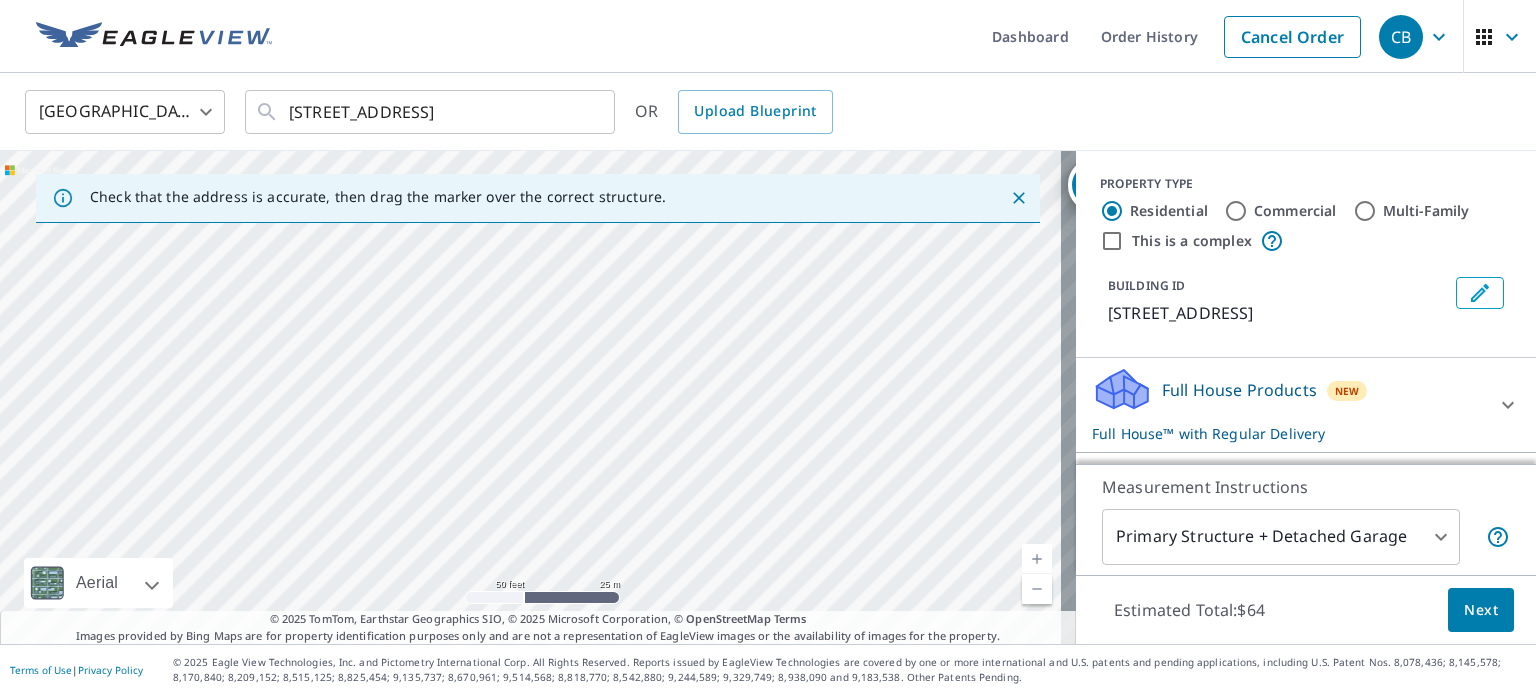 drag, startPoint x: 852, startPoint y: 376, endPoint x: 645, endPoint y: 468, distance: 226.52373 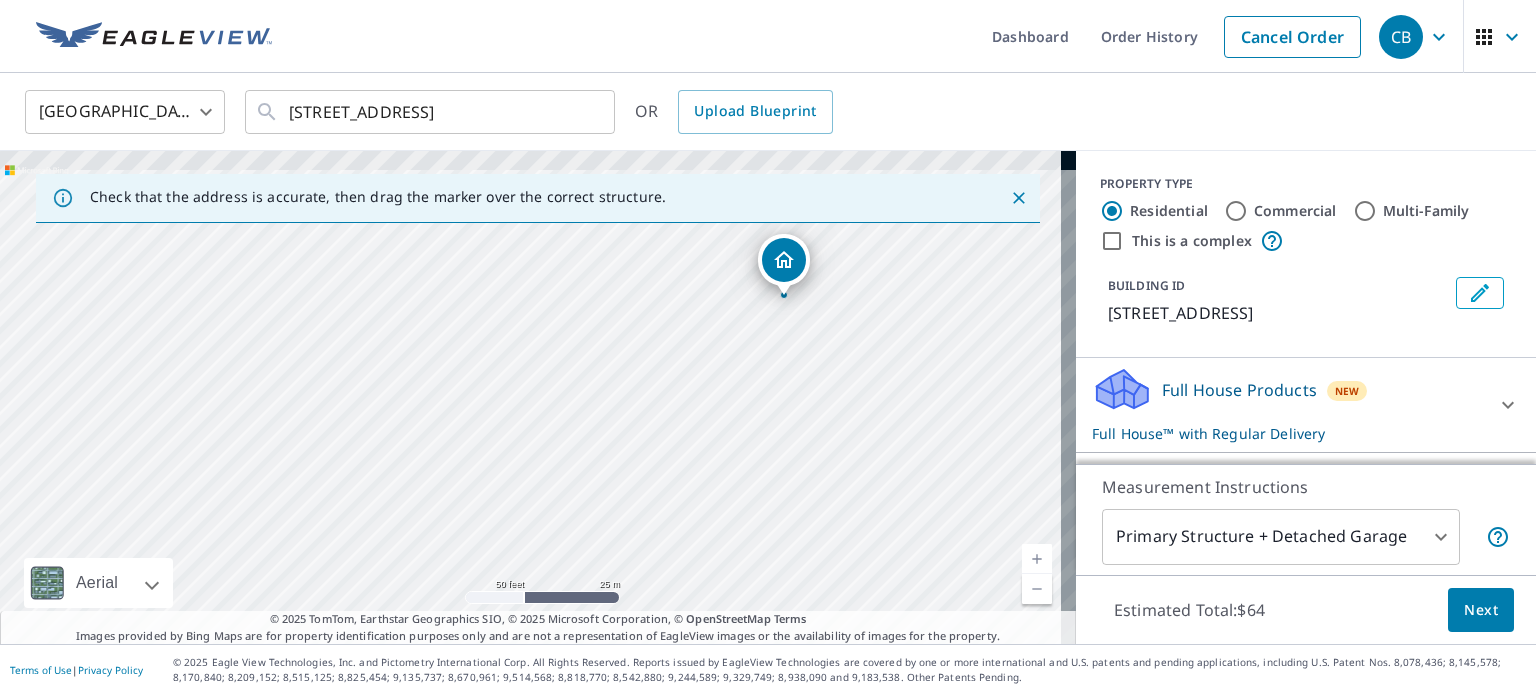drag, startPoint x: 704, startPoint y: 451, endPoint x: 394, endPoint y: 526, distance: 318.94357 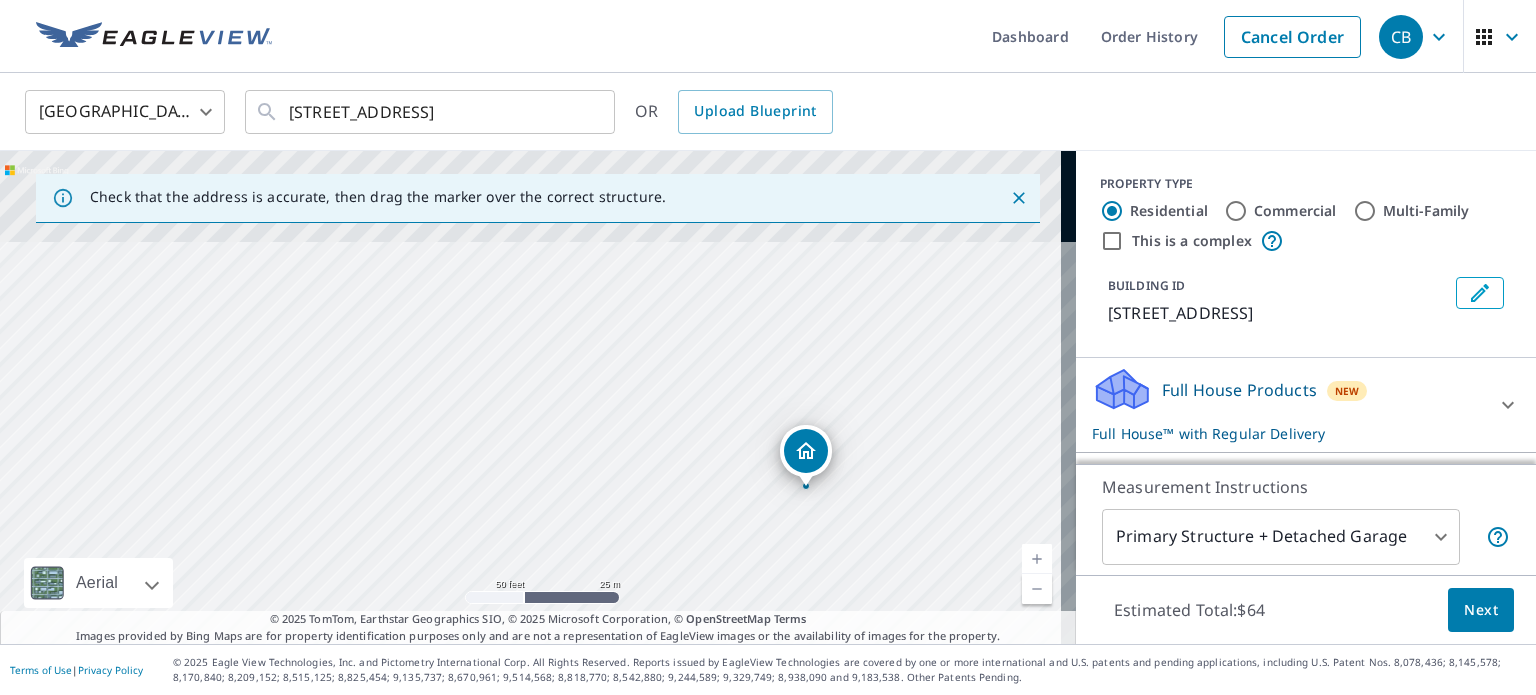 drag, startPoint x: 595, startPoint y: 439, endPoint x: 606, endPoint y: 494, distance: 56.089214 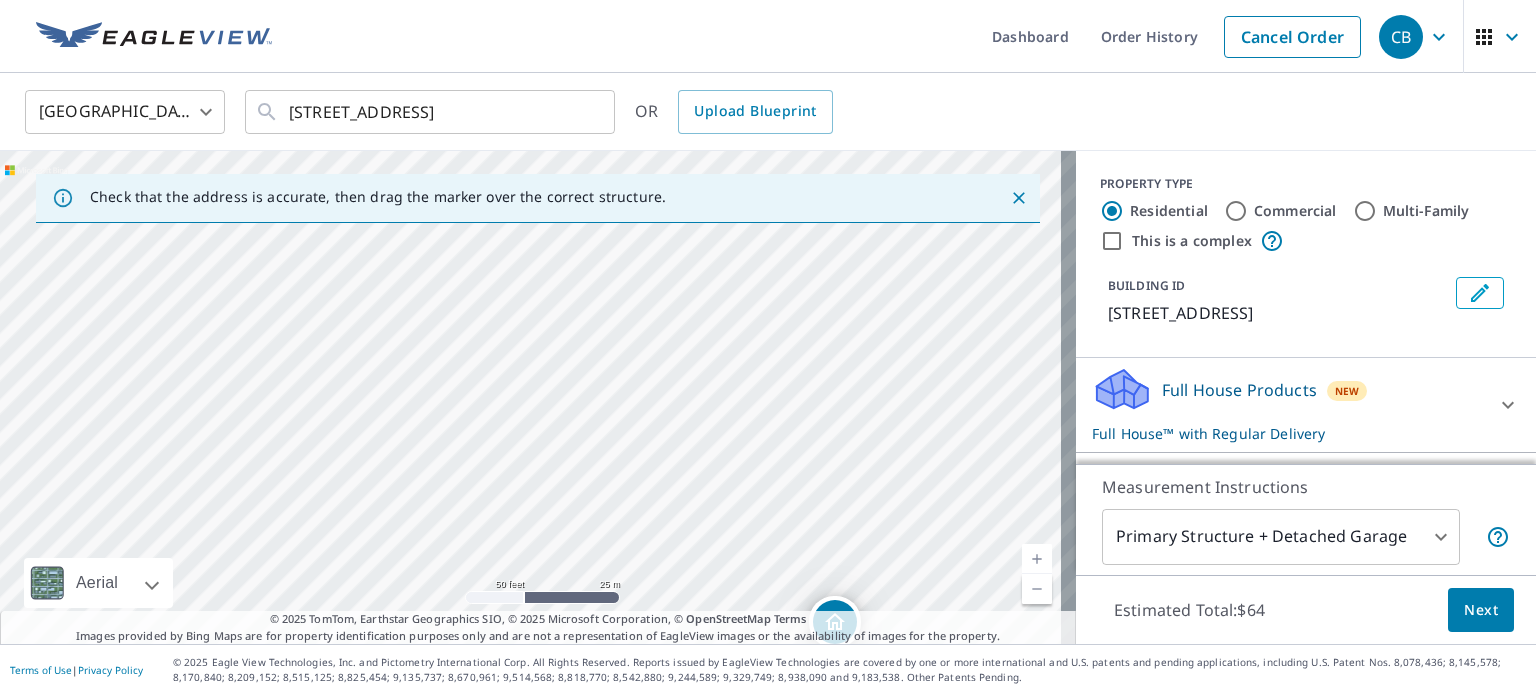 drag, startPoint x: 675, startPoint y: 289, endPoint x: 704, endPoint y: 460, distance: 173.44164 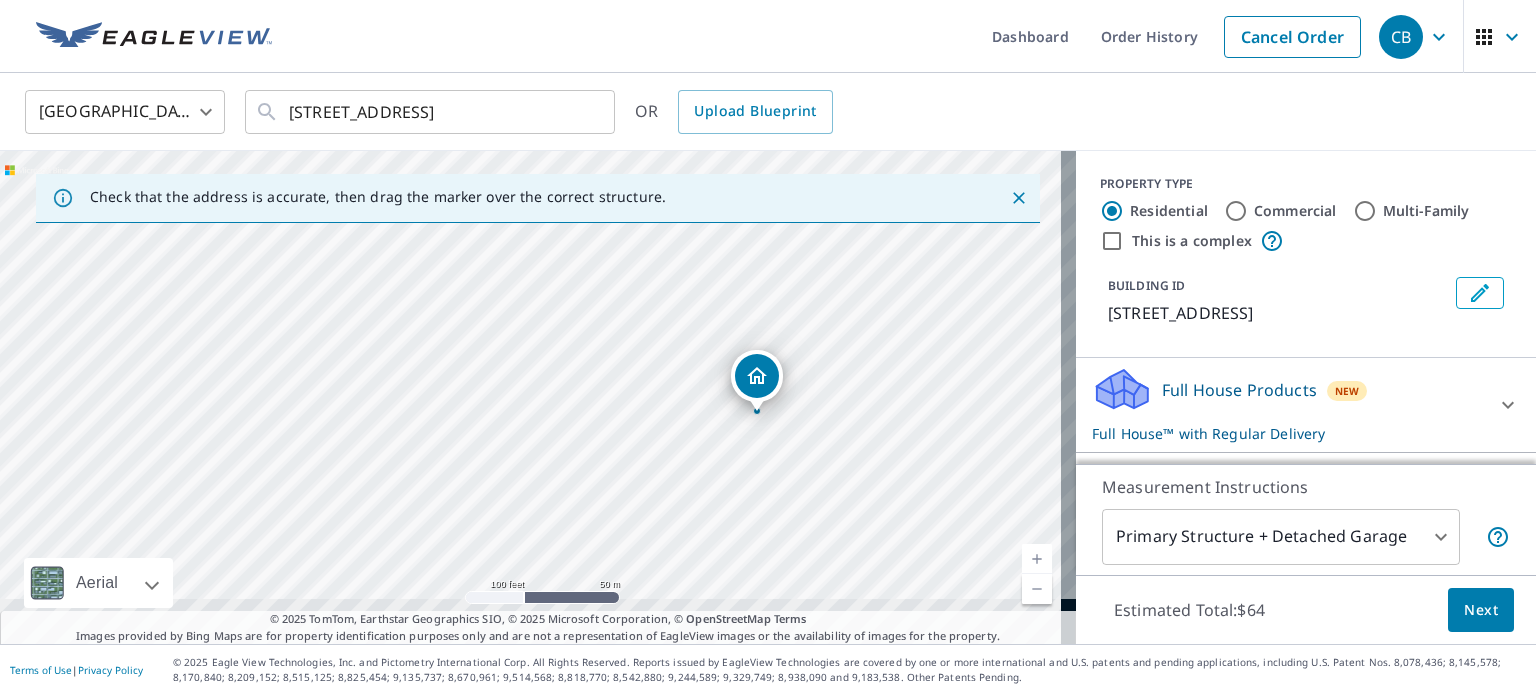 drag, startPoint x: 704, startPoint y: 461, endPoint x: 691, endPoint y: 316, distance: 145.58159 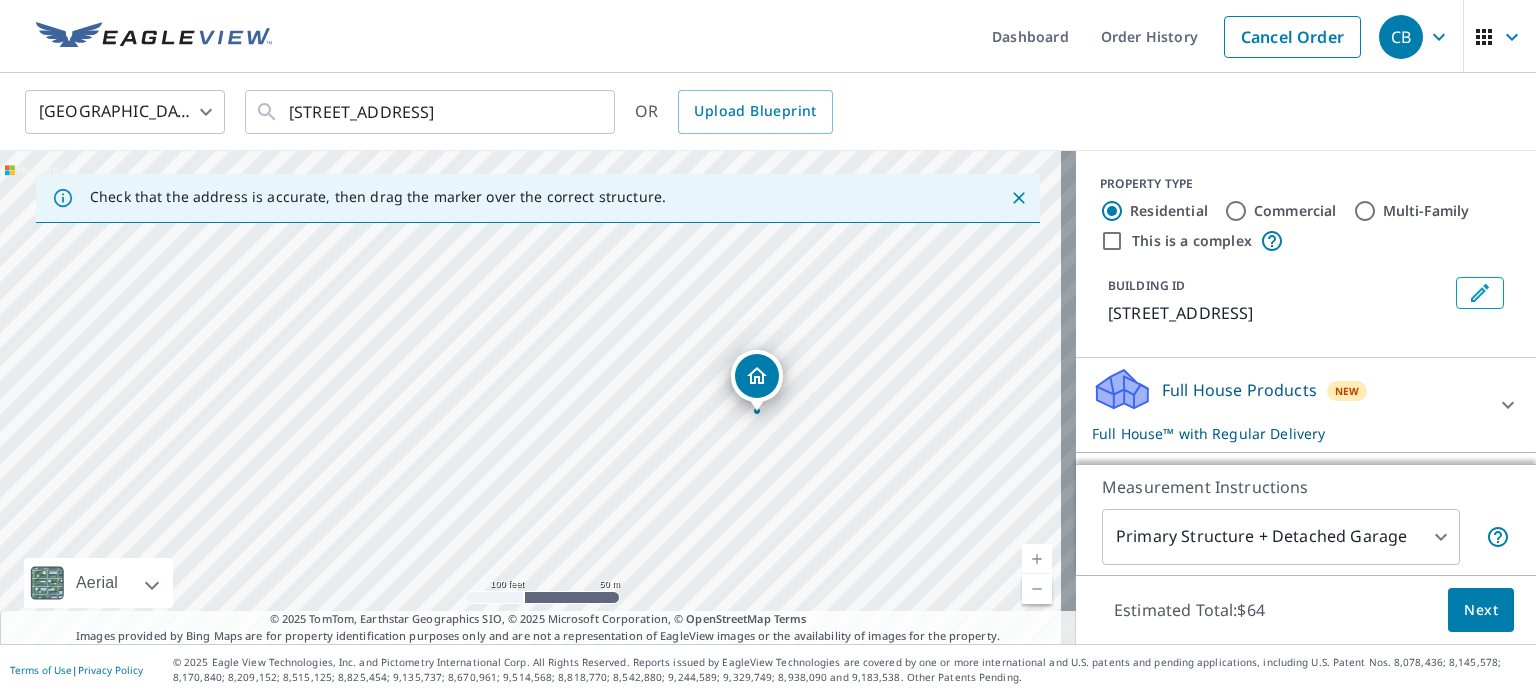 click on "[GEOGRAPHIC_DATA] [GEOGRAPHIC_DATA] ​ [STREET_ADDRESS] ​ OR Upload Blueprint" at bounding box center (761, 111) 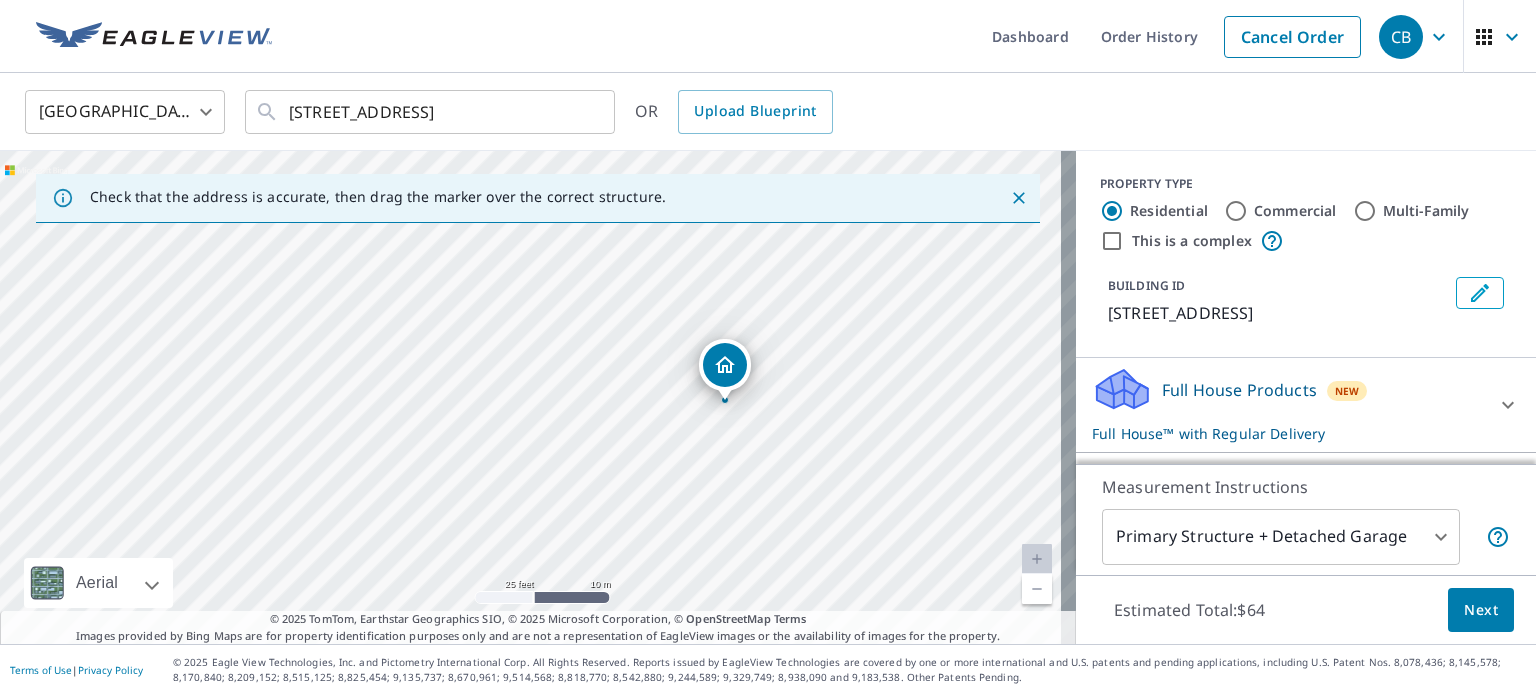 drag, startPoint x: 736, startPoint y: 368, endPoint x: 745, endPoint y: 433, distance: 65.62012 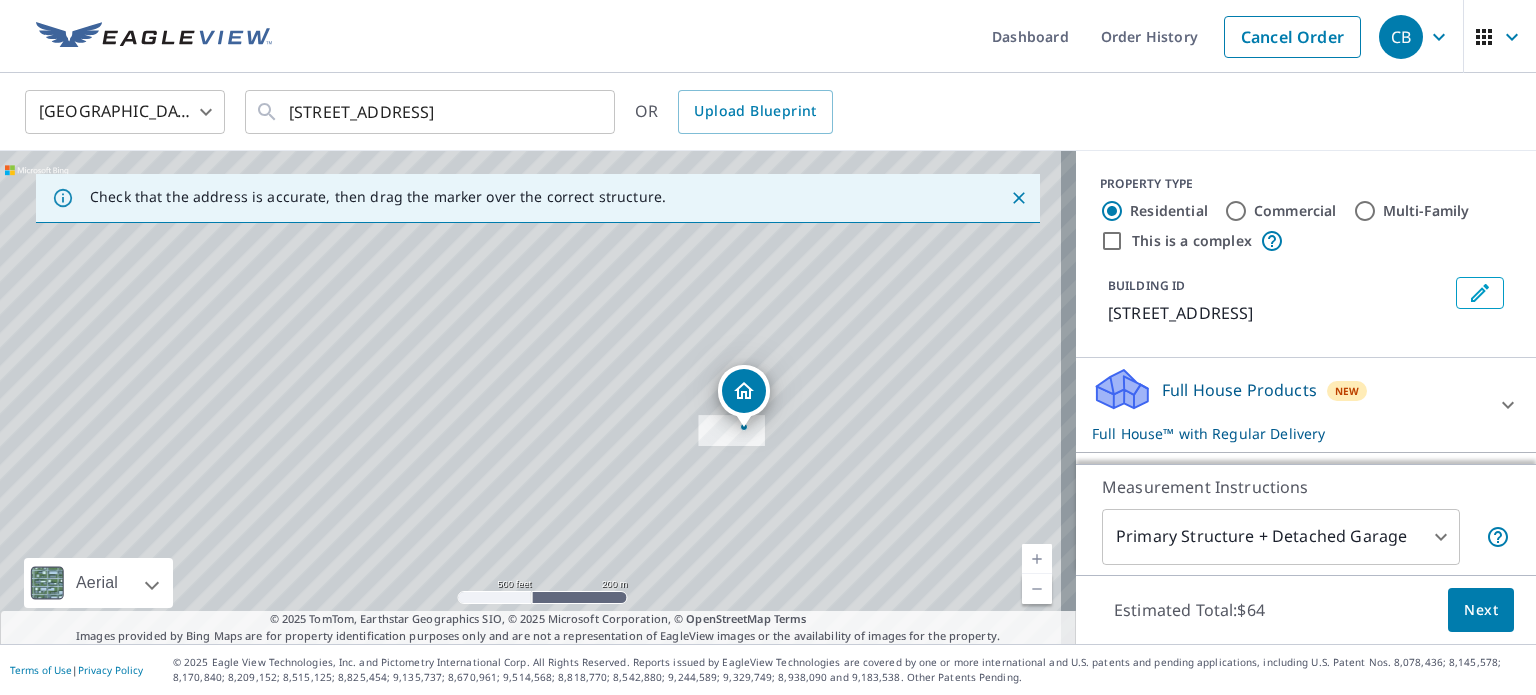 click on "[STREET_ADDRESS]" at bounding box center [538, 397] 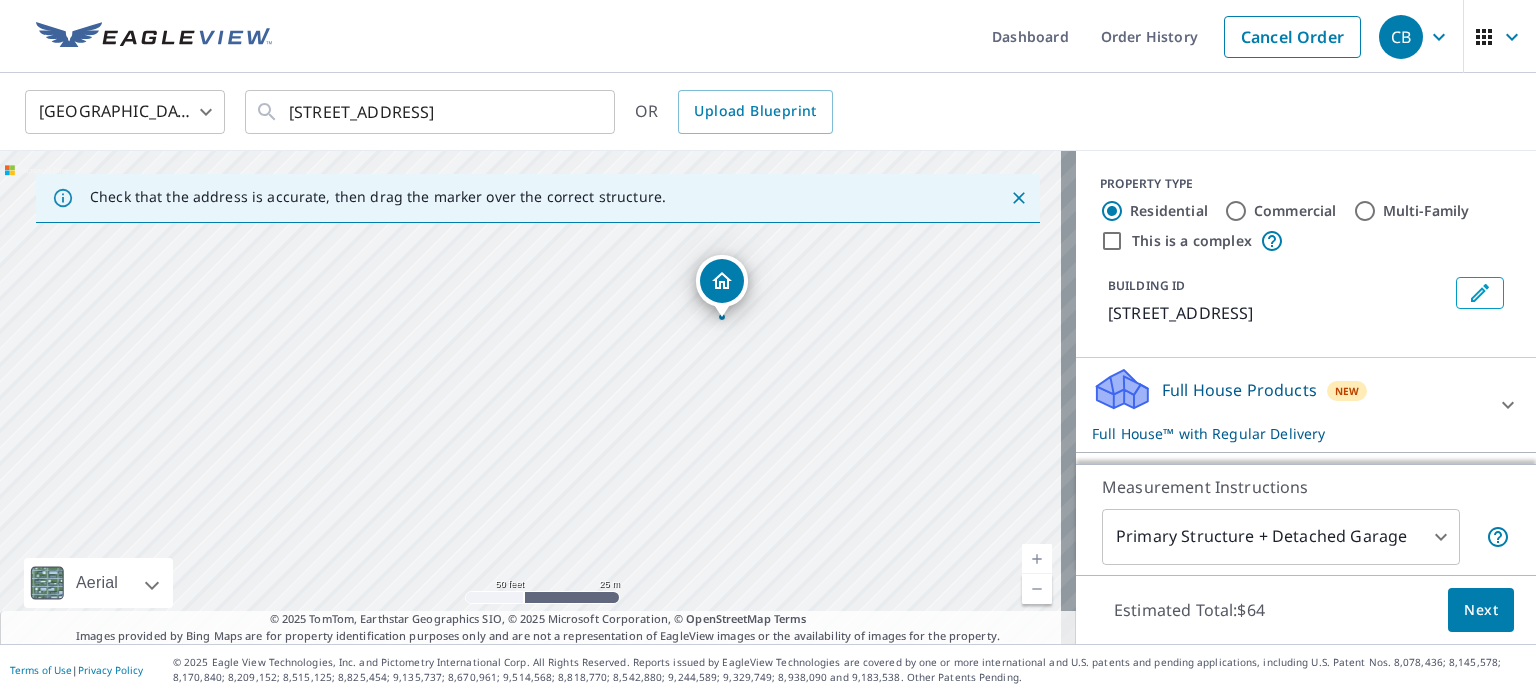 drag, startPoint x: 646, startPoint y: 396, endPoint x: 709, endPoint y: 447, distance: 81.055534 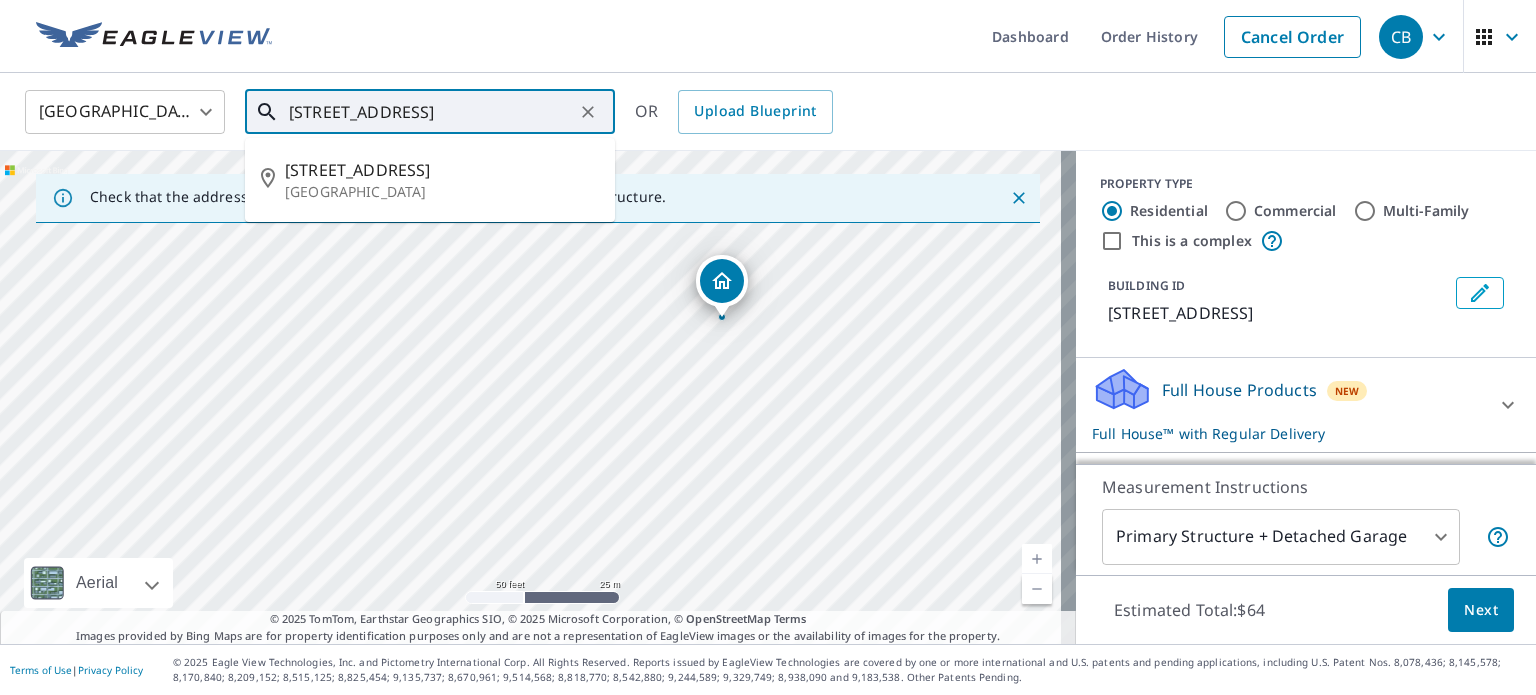 click on "[STREET_ADDRESS]" at bounding box center (431, 112) 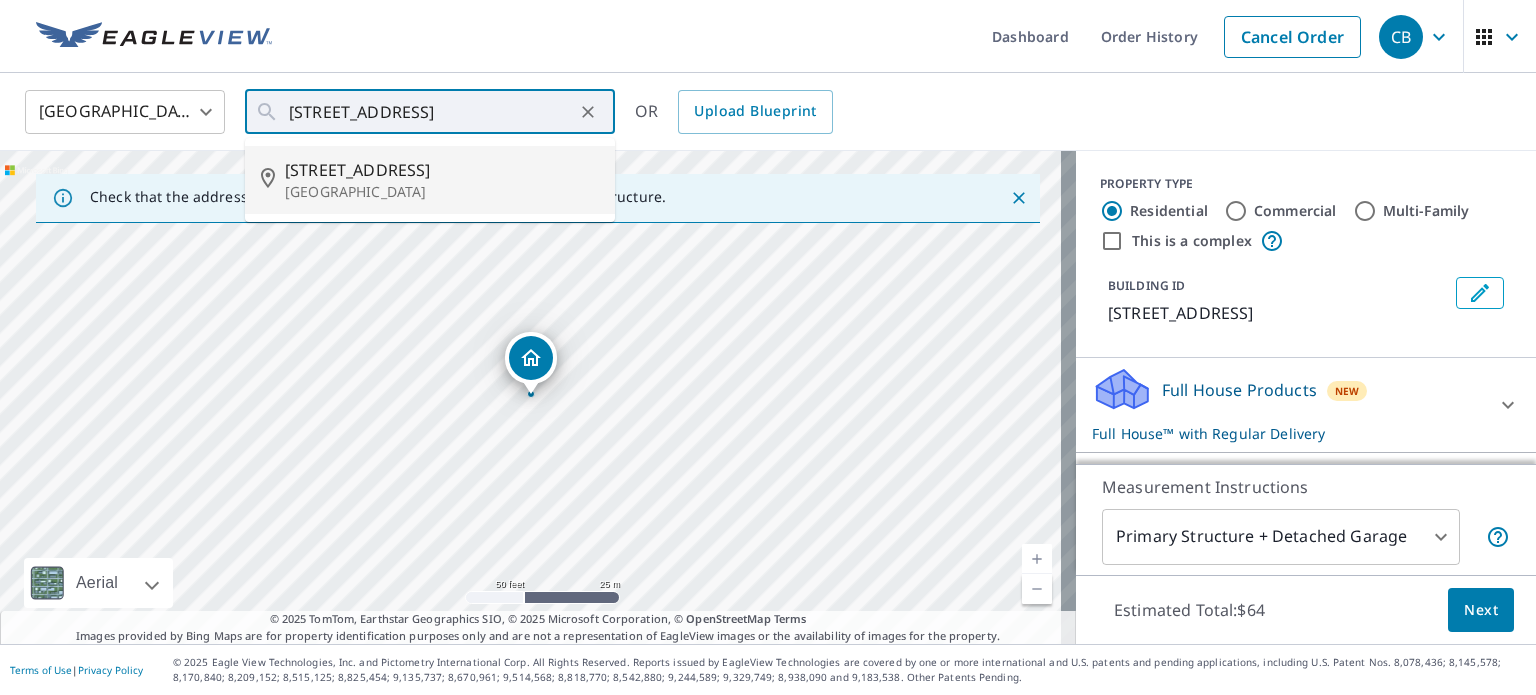 type on "[STREET_ADDRESS]" 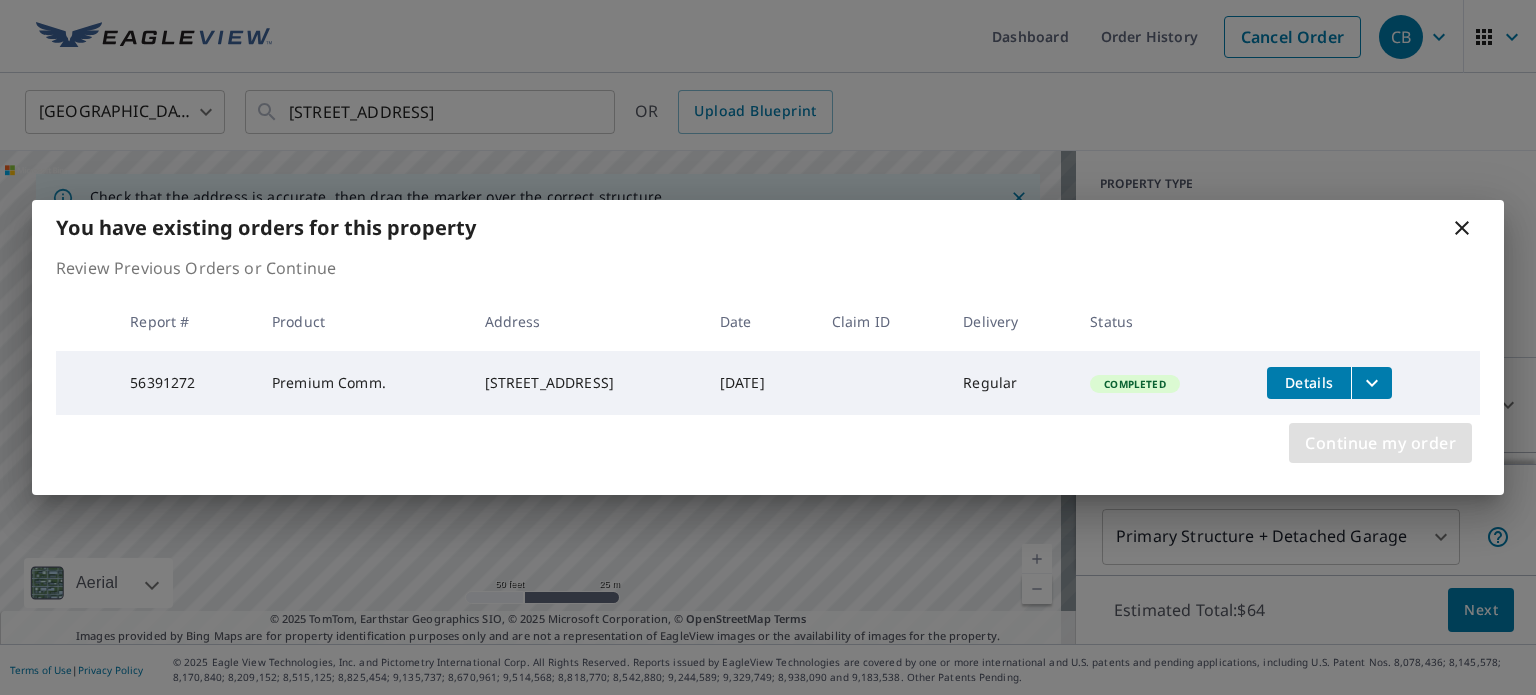 click on "Continue my order" at bounding box center (1380, 443) 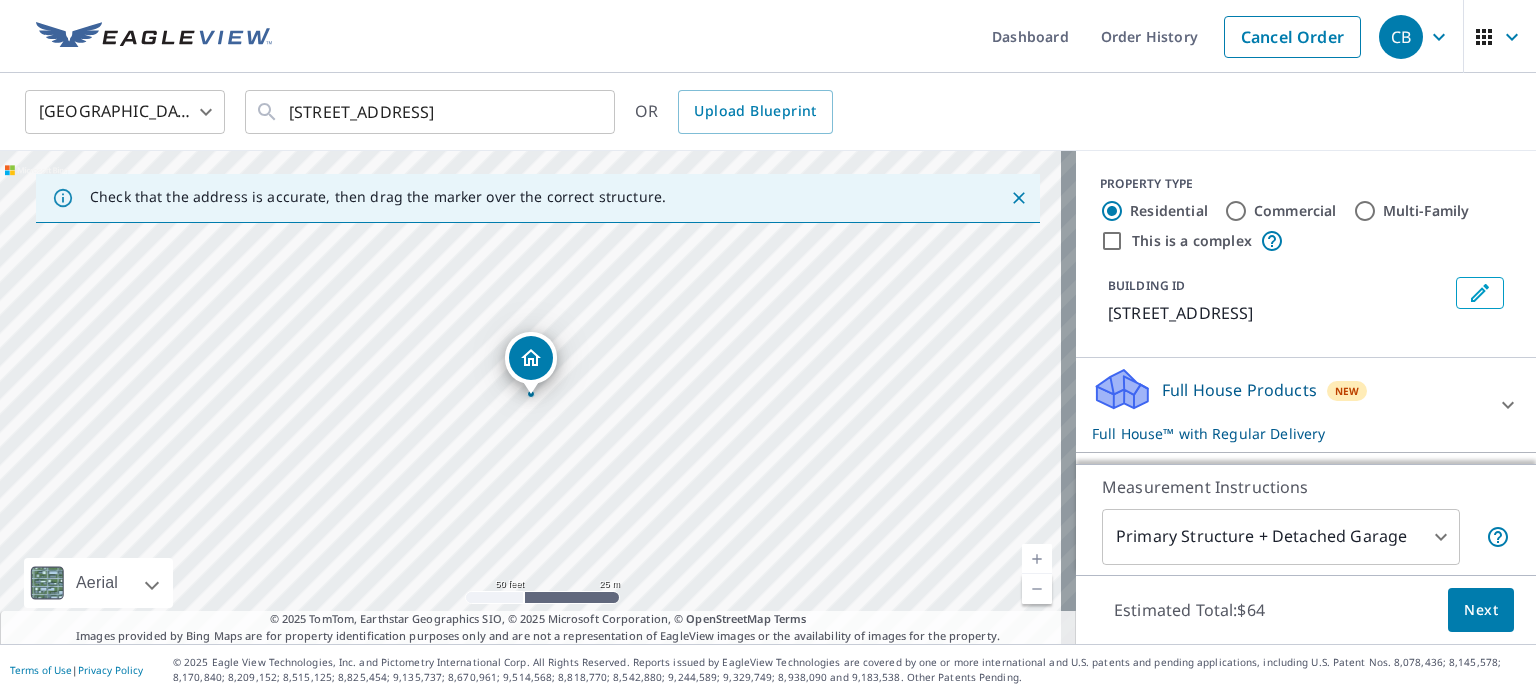 click on "Commercial" at bounding box center [1236, 211] 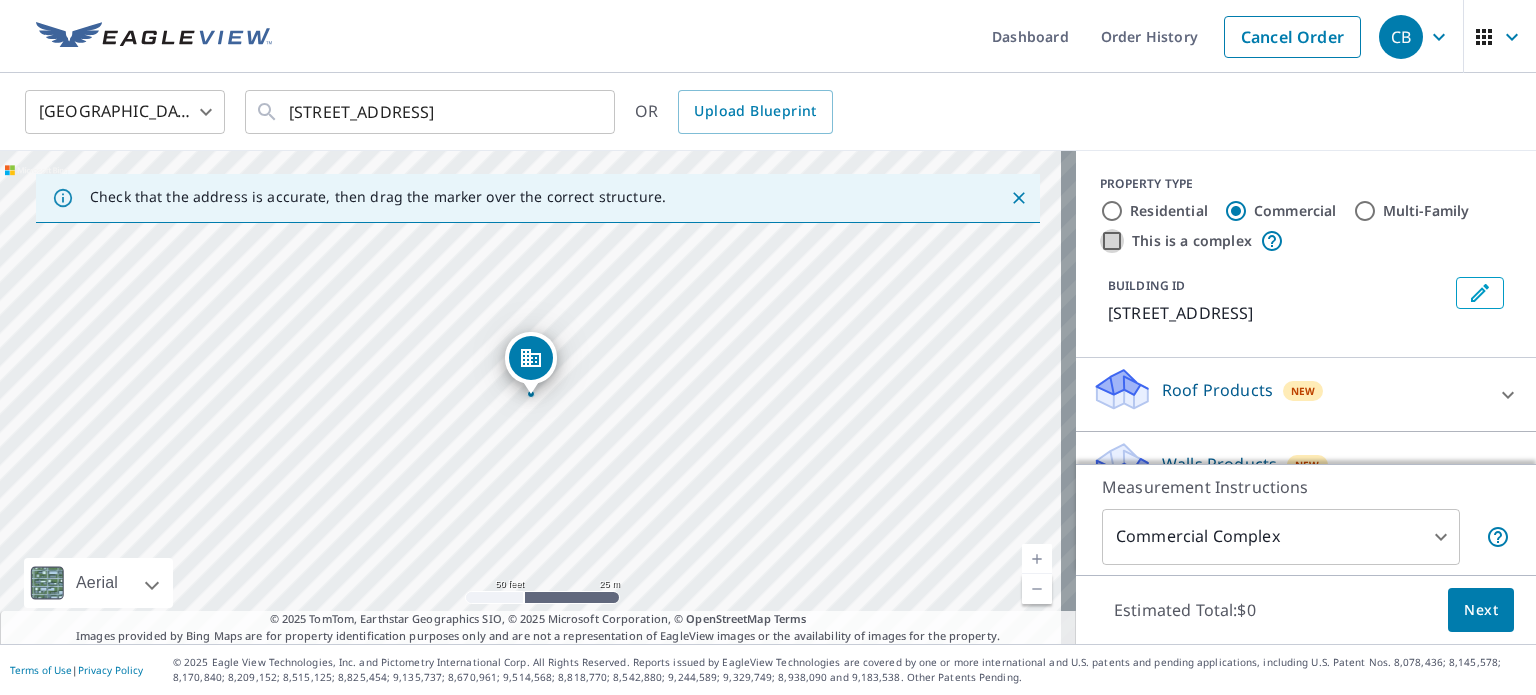 click on "This is a complex" at bounding box center [1112, 241] 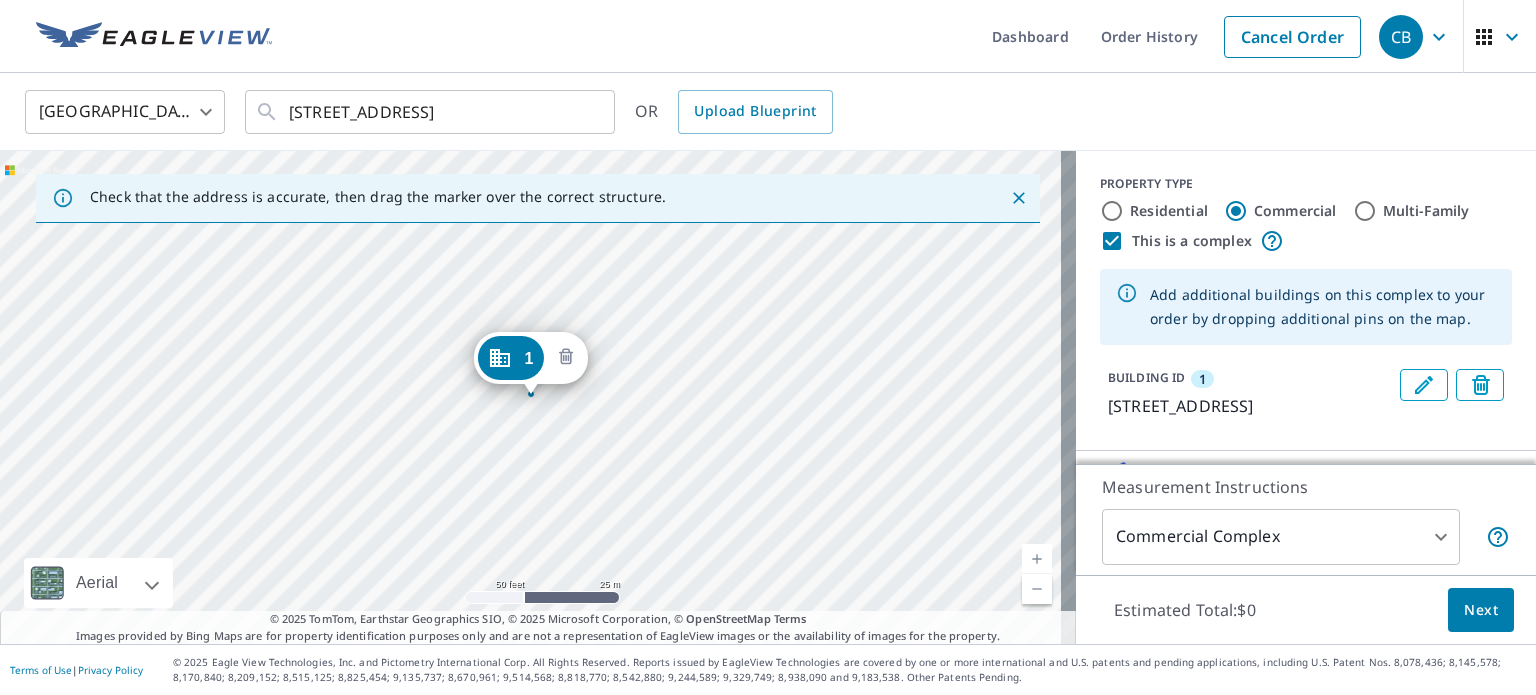 click 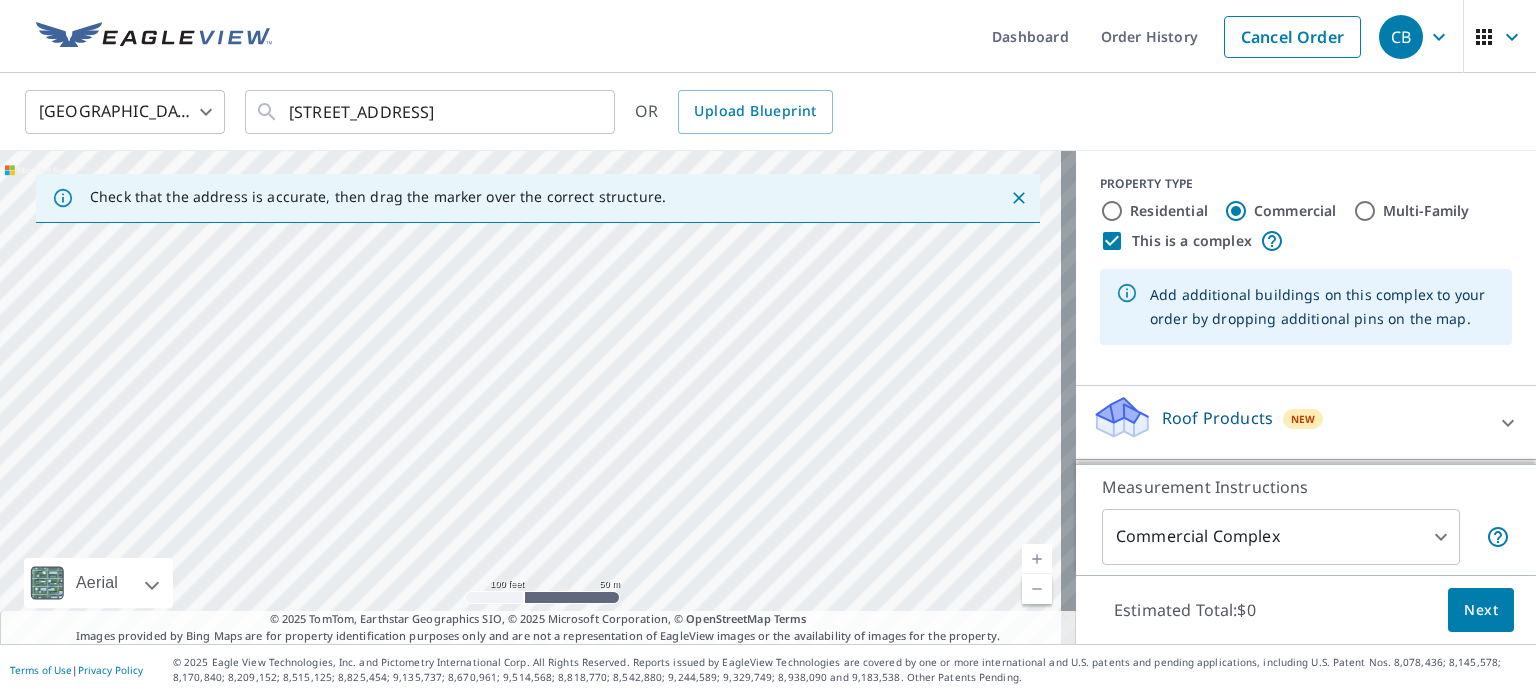 drag, startPoint x: 374, startPoint y: 401, endPoint x: 491, endPoint y: 405, distance: 117.06836 